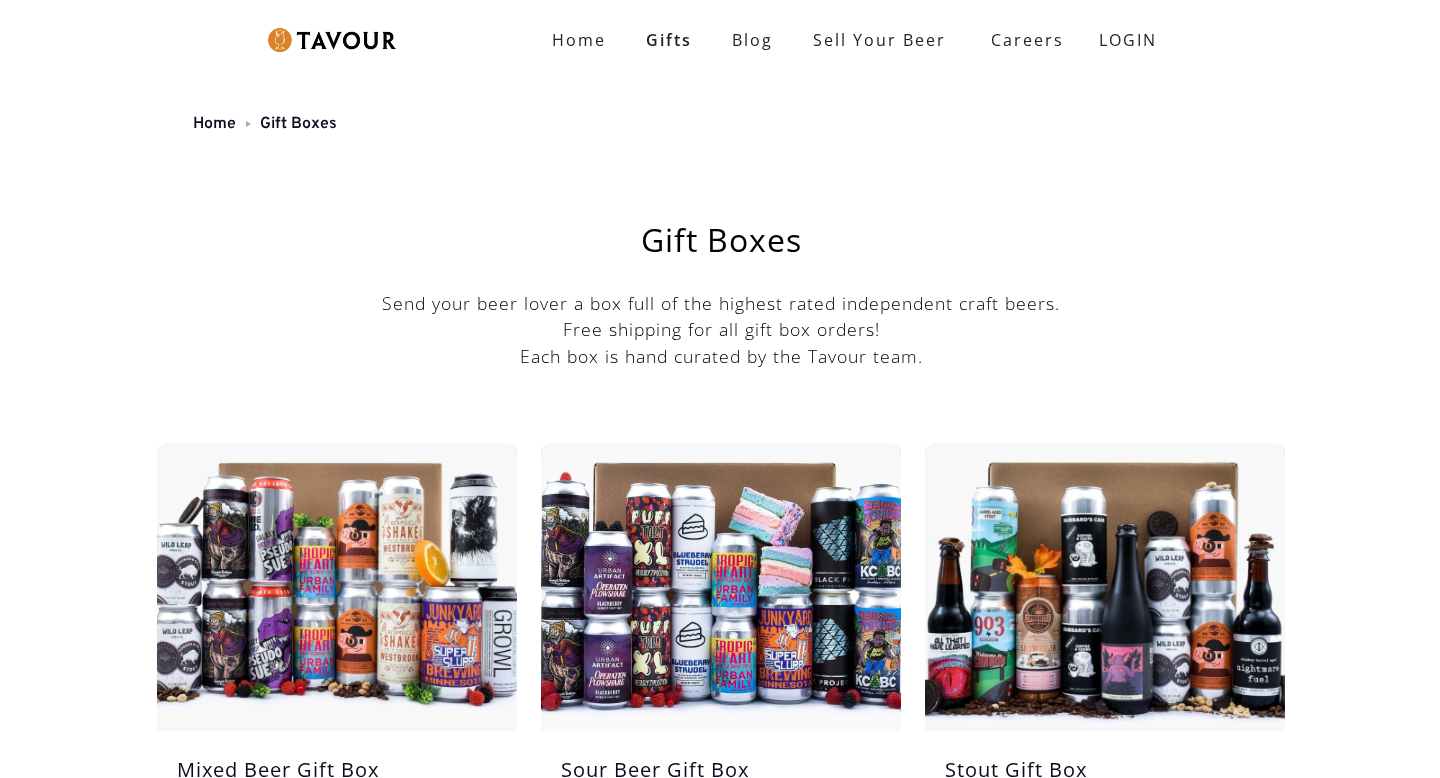 scroll, scrollTop: 0, scrollLeft: 0, axis: both 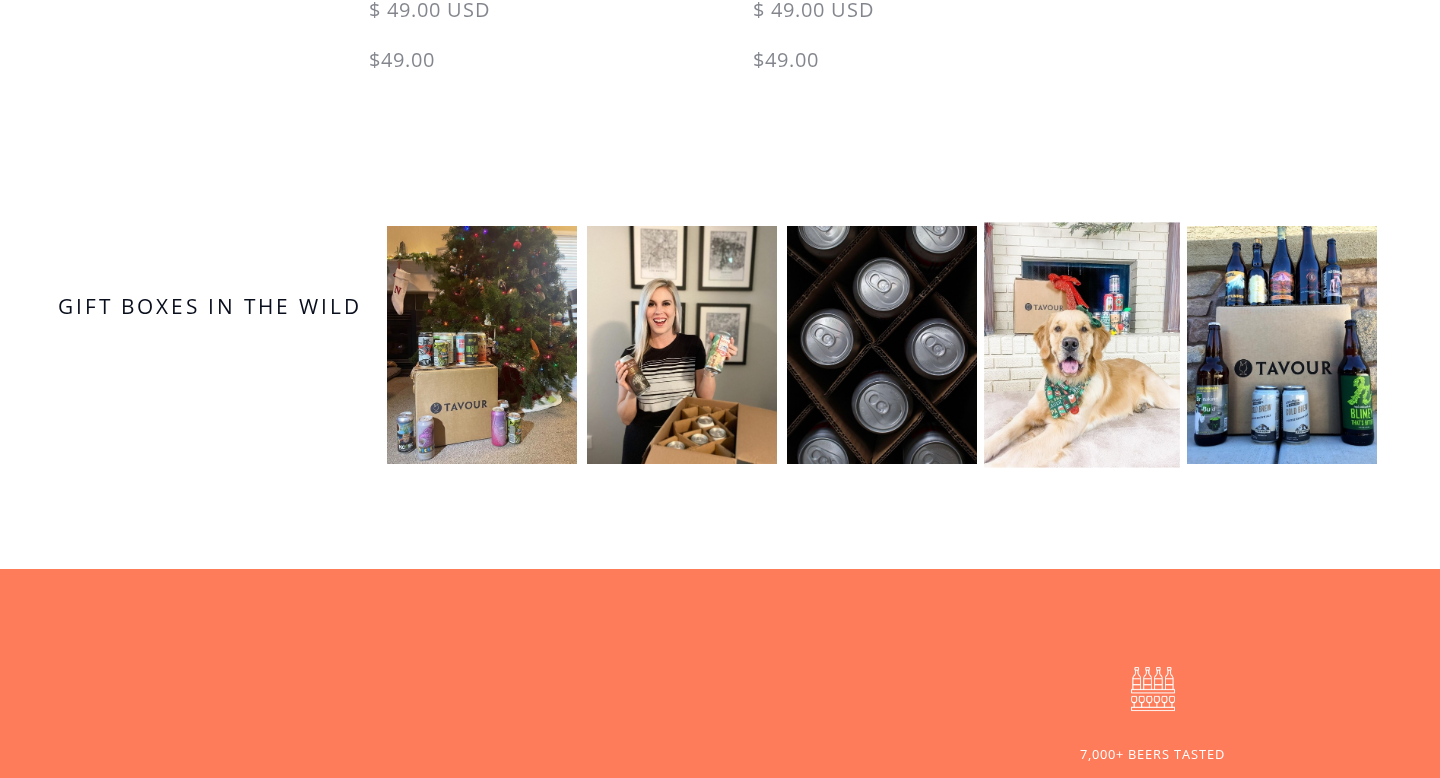 click at bounding box center [1082, 345] 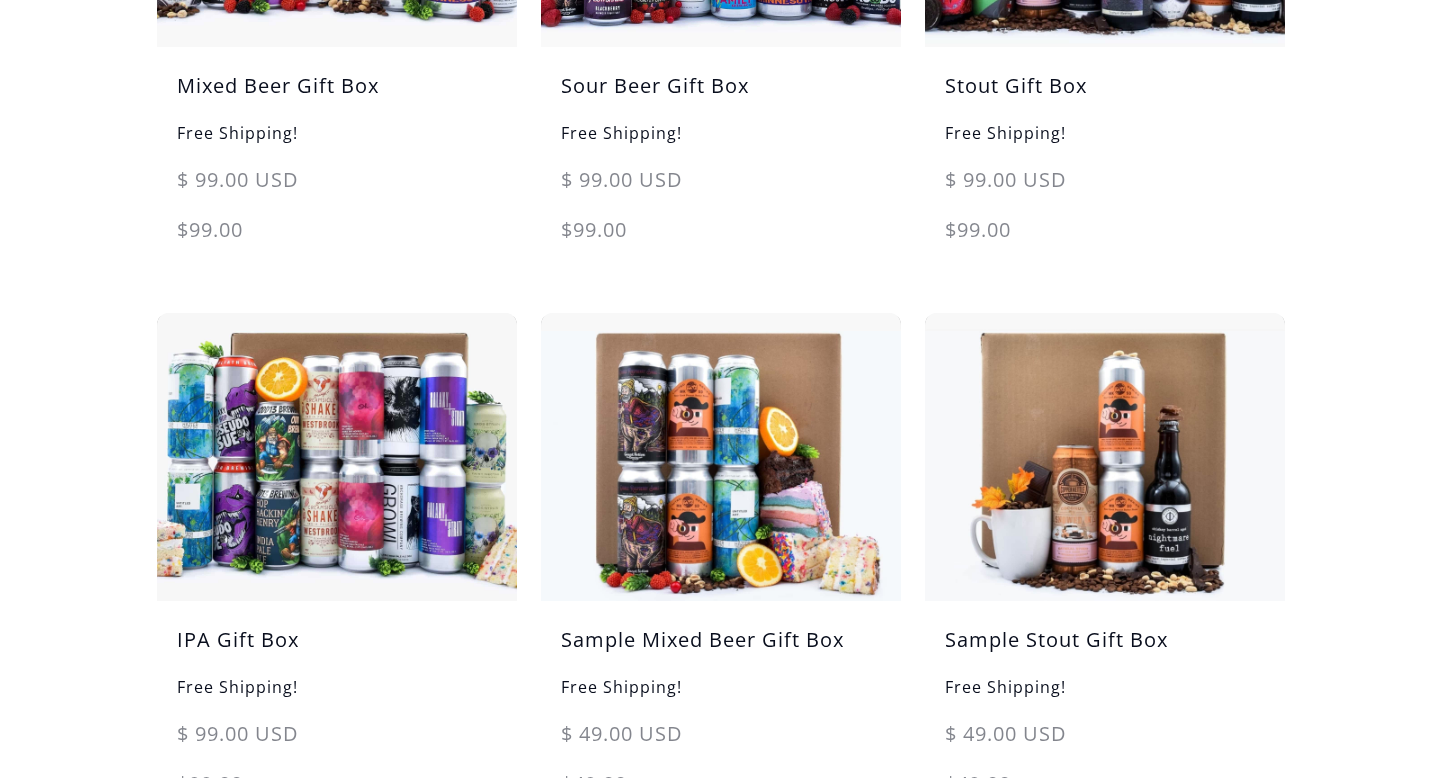 scroll, scrollTop: 681, scrollLeft: 0, axis: vertical 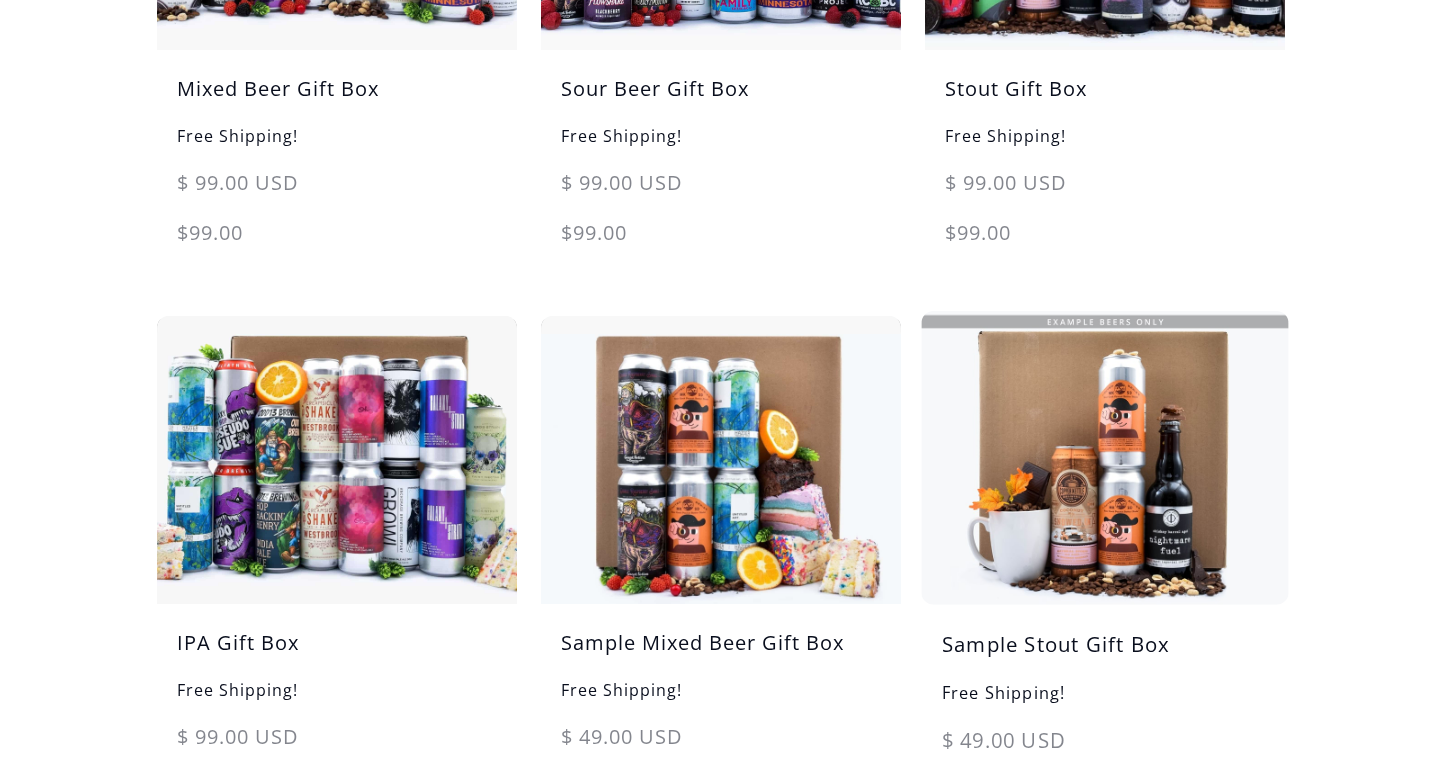 click at bounding box center (1105, 458) 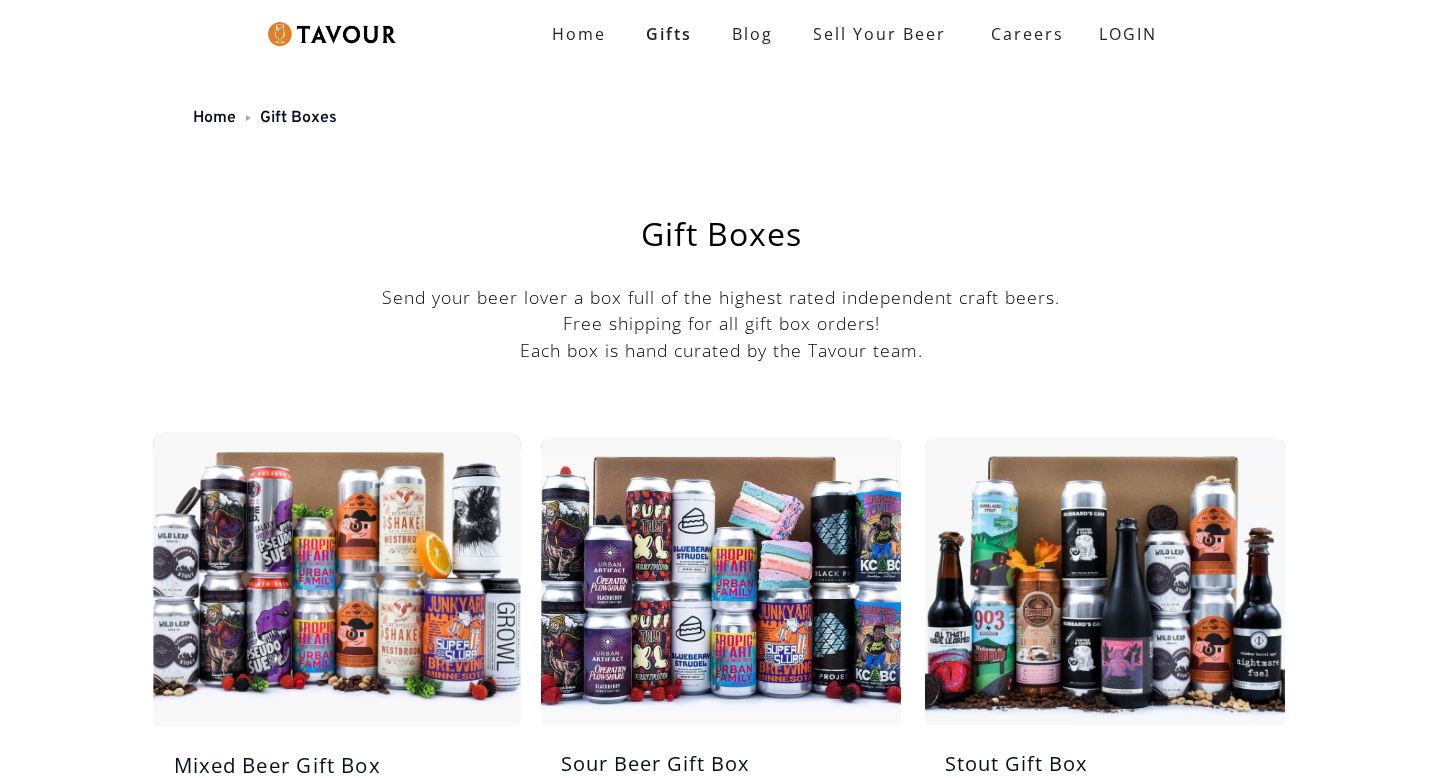 scroll, scrollTop: 0, scrollLeft: 0, axis: both 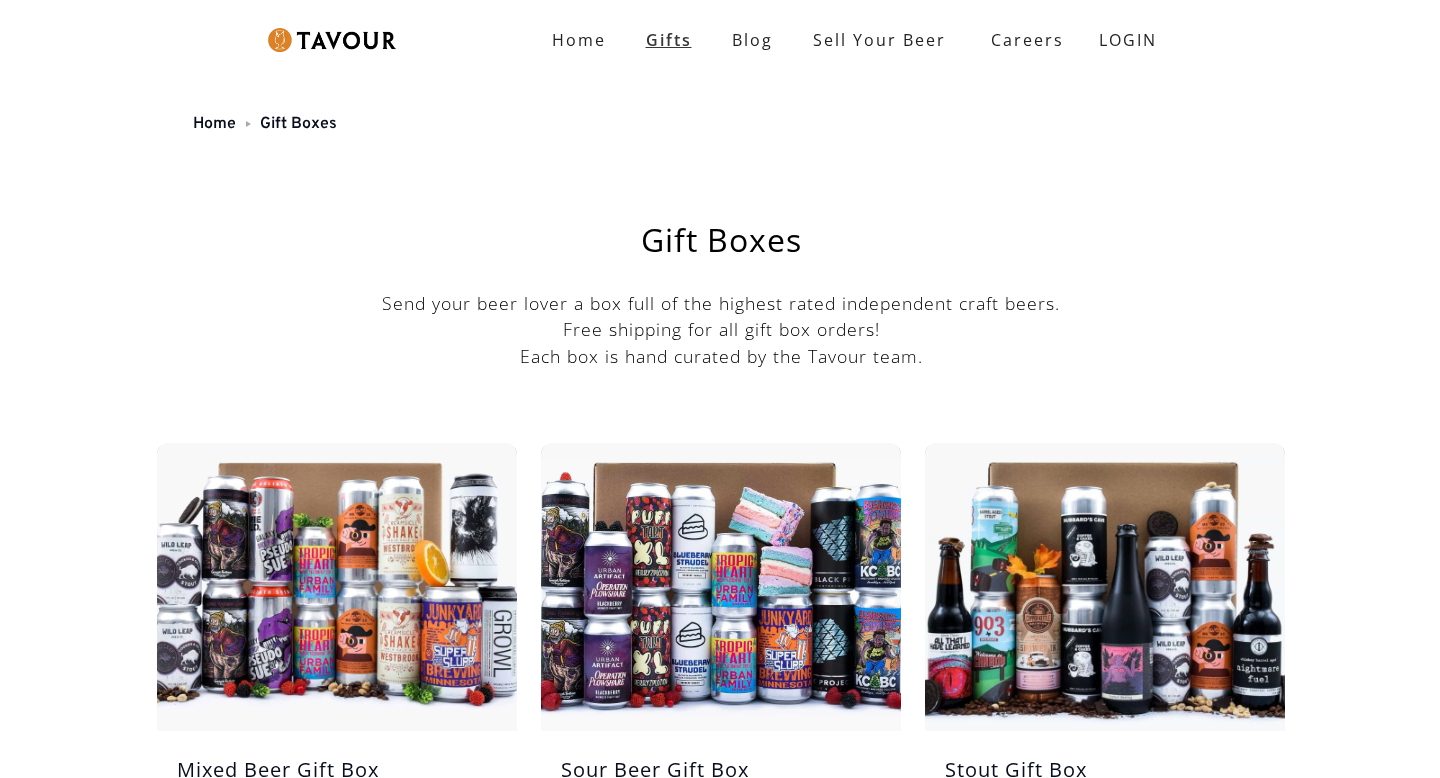 click on "Gifts" at bounding box center [669, 40] 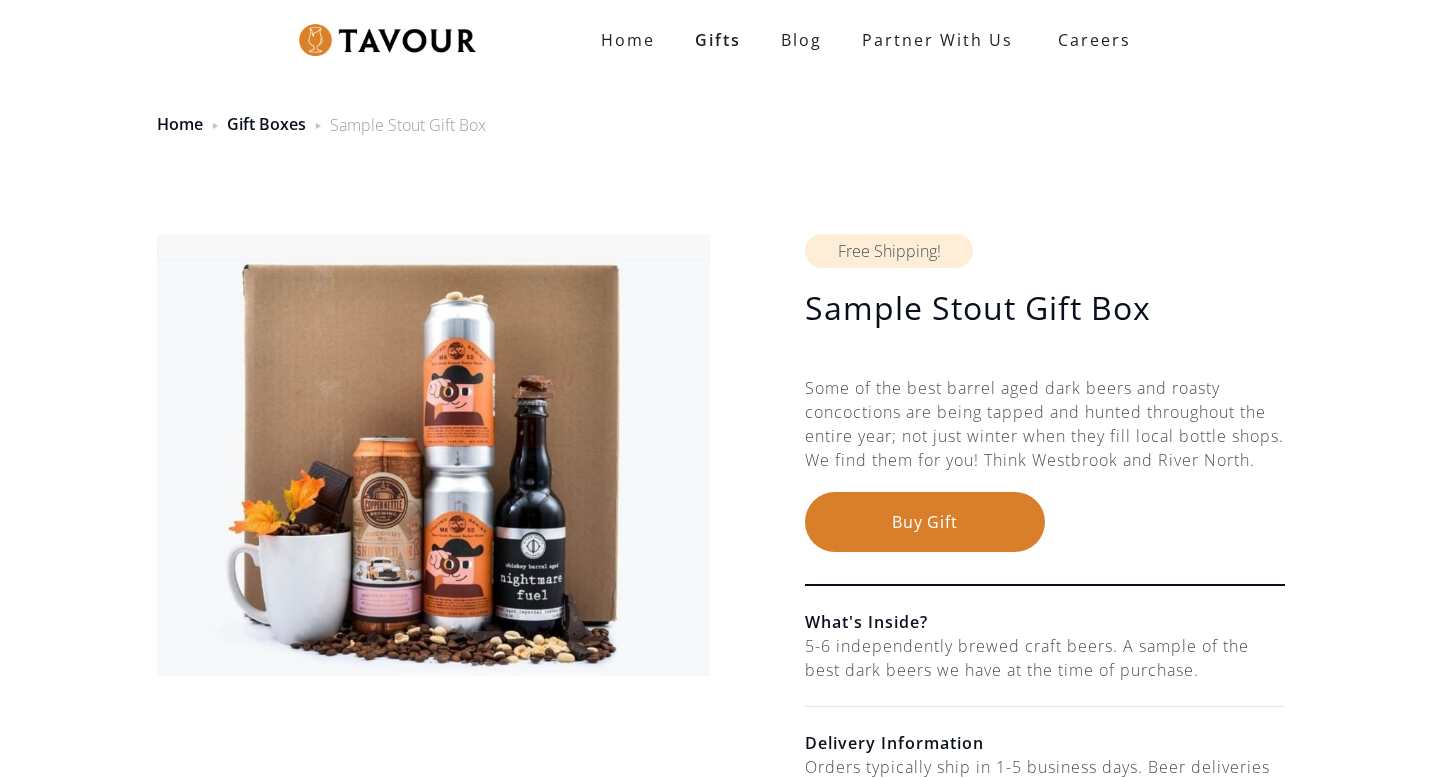 scroll, scrollTop: 0, scrollLeft: 0, axis: both 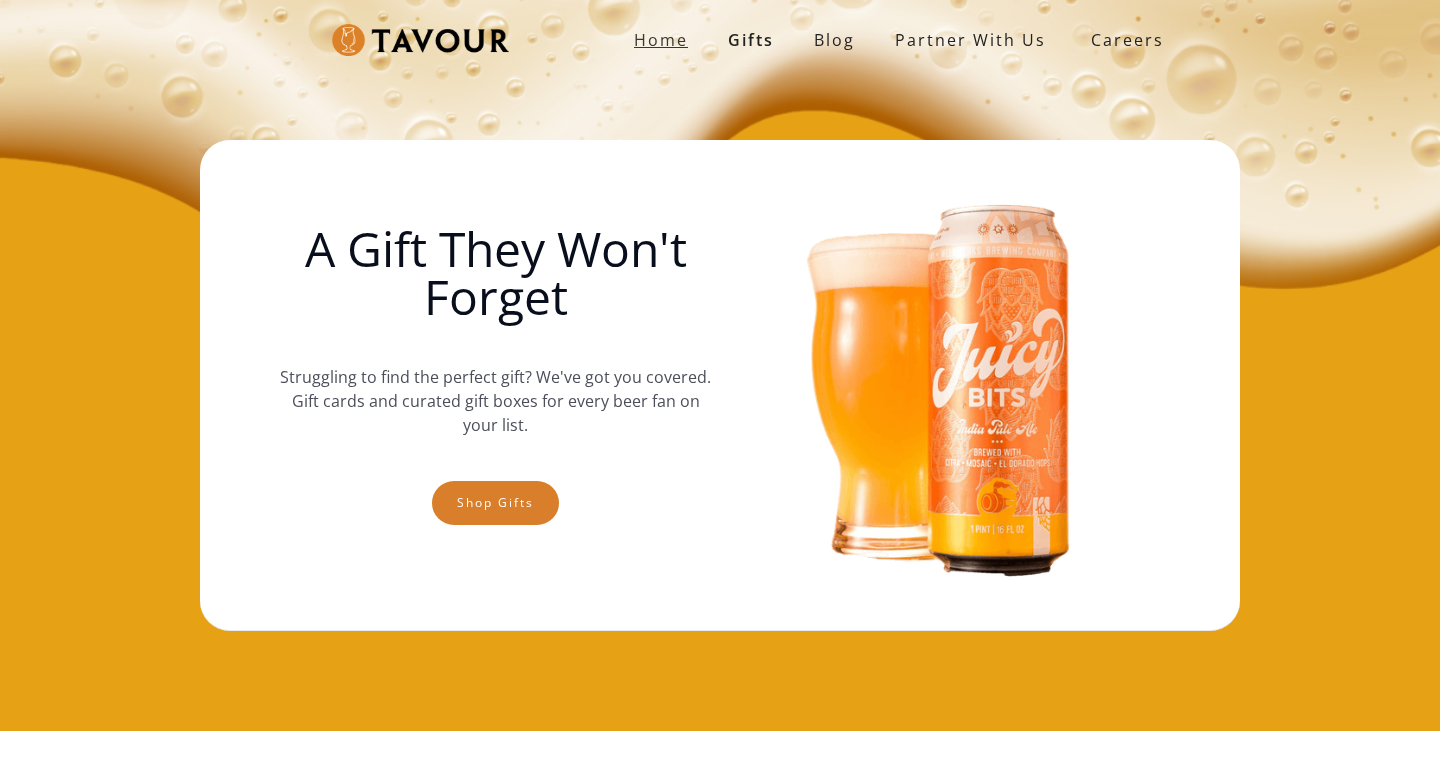 click on "Home" at bounding box center [661, 40] 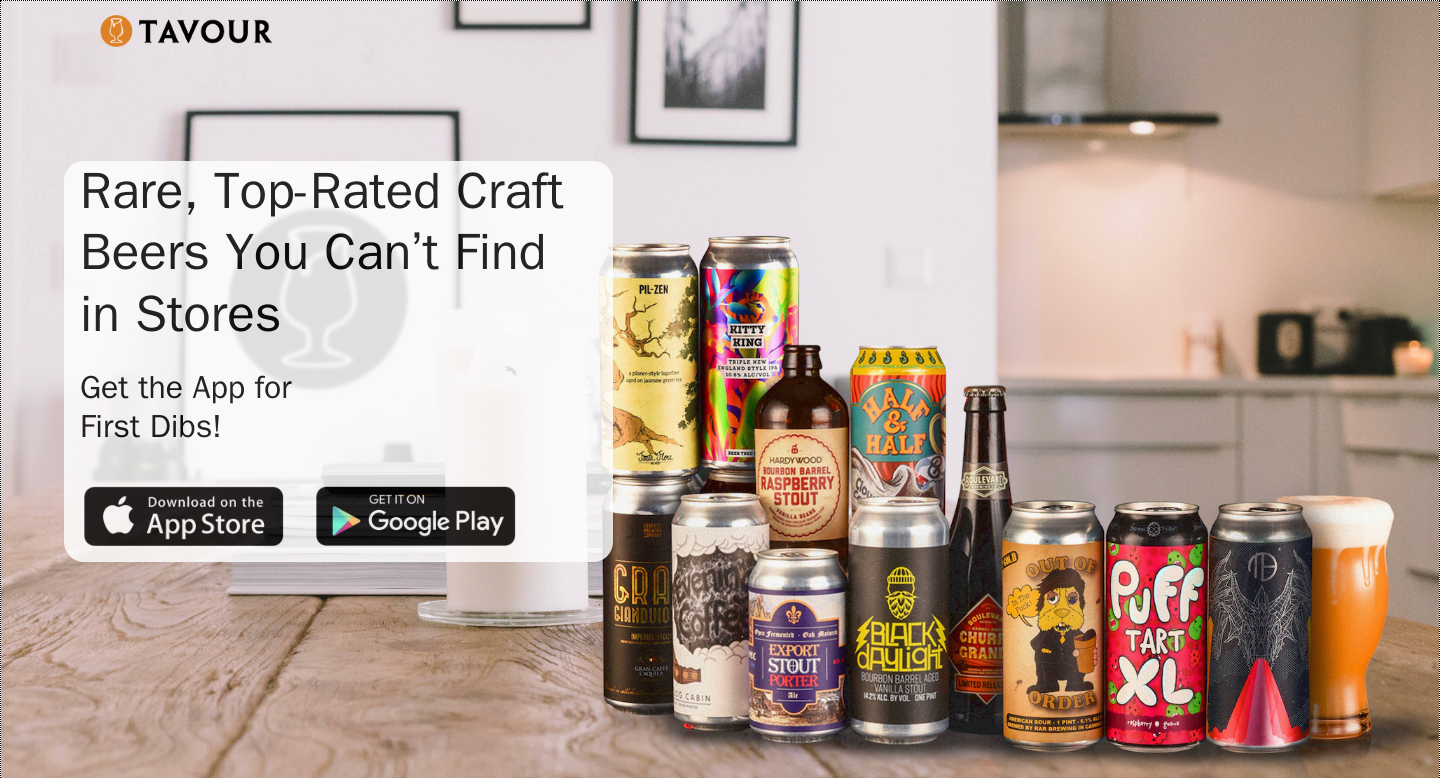 scroll, scrollTop: 0, scrollLeft: 0, axis: both 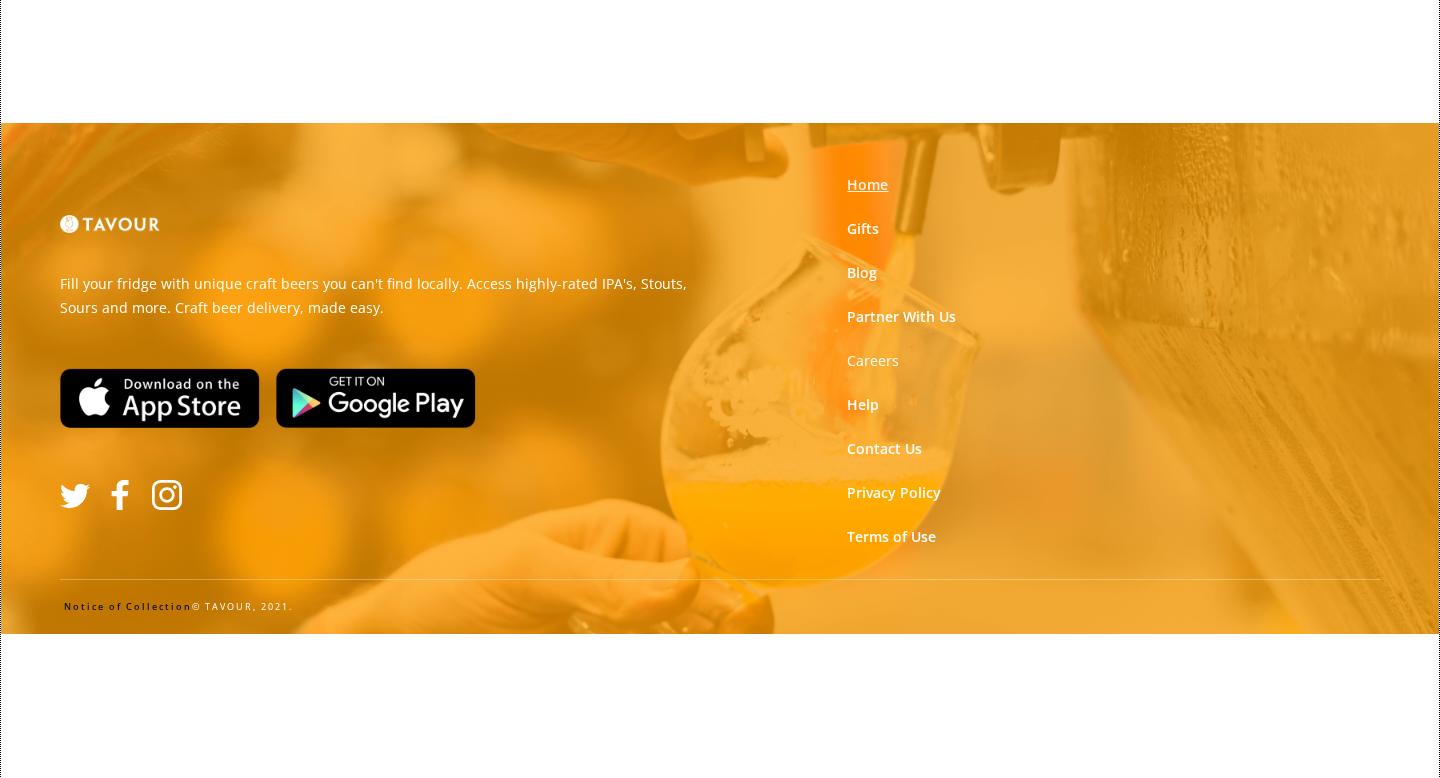 click on "Home" at bounding box center [867, 185] 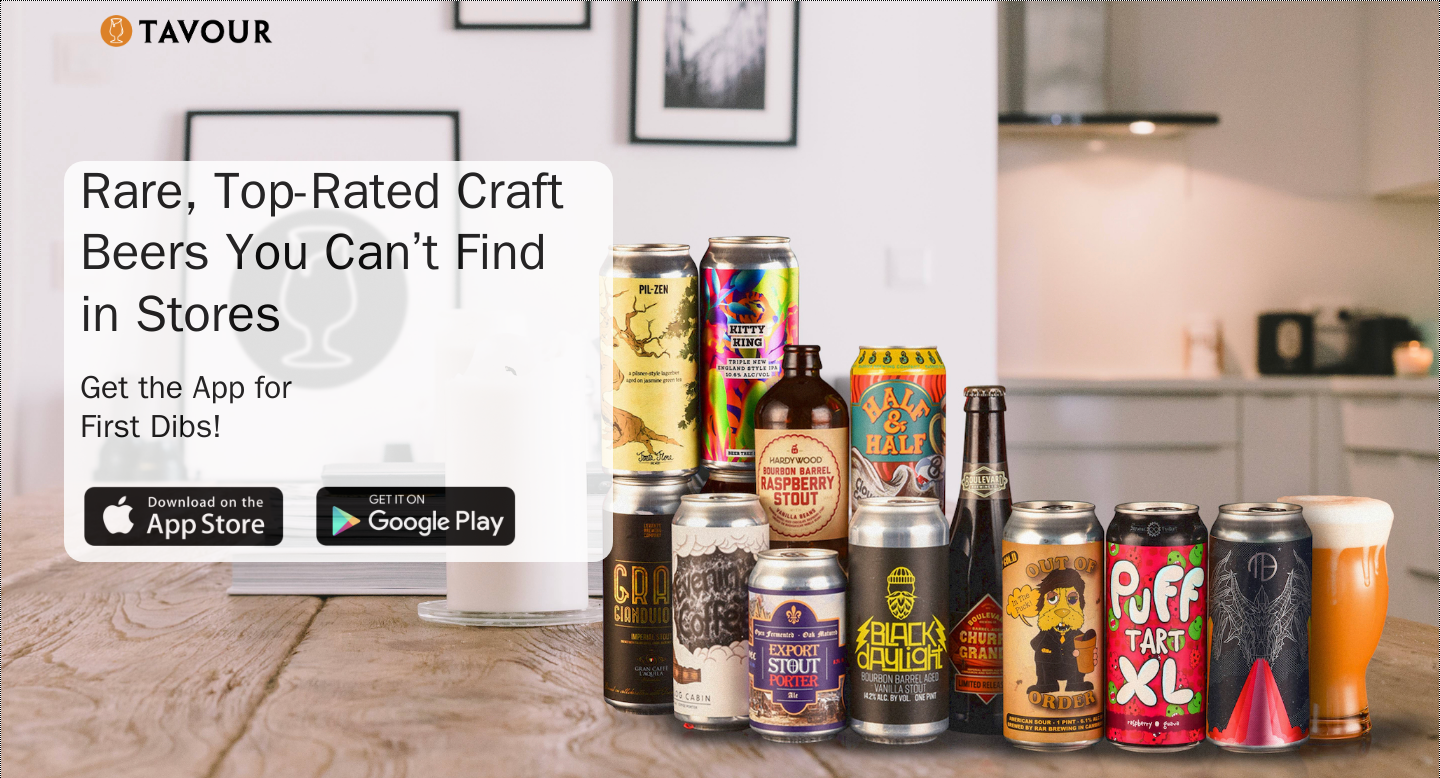 scroll, scrollTop: 0, scrollLeft: 0, axis: both 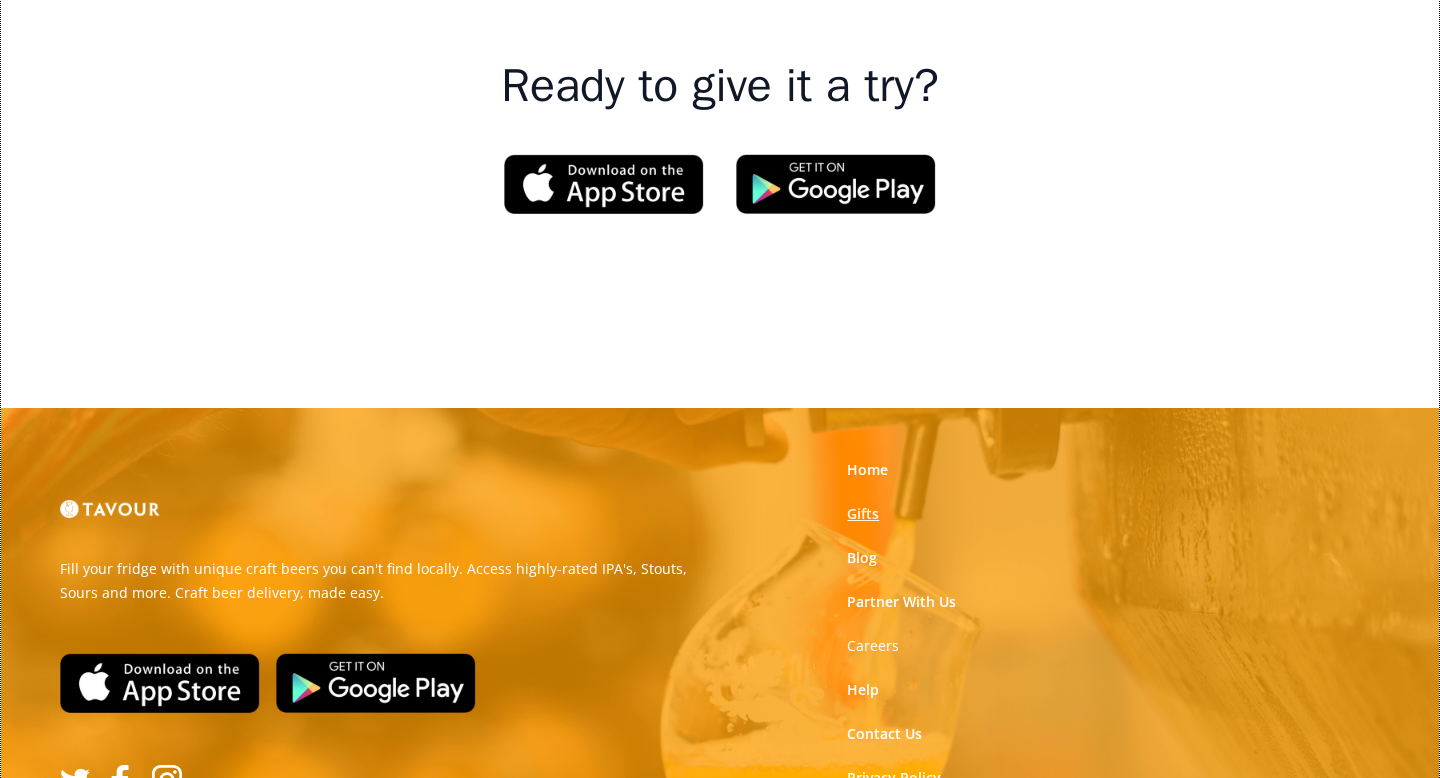 click on "Gifts" at bounding box center [863, 514] 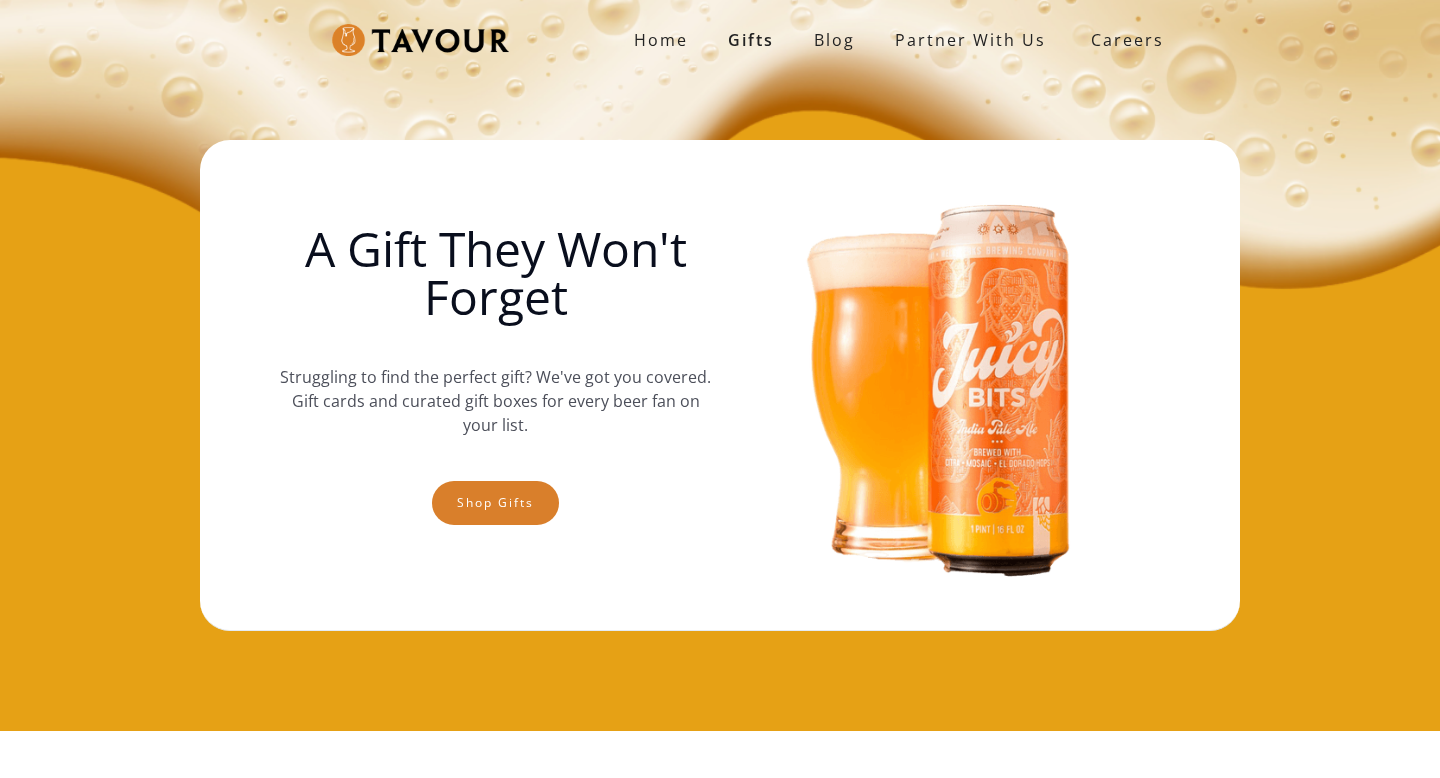 scroll, scrollTop: 0, scrollLeft: 0, axis: both 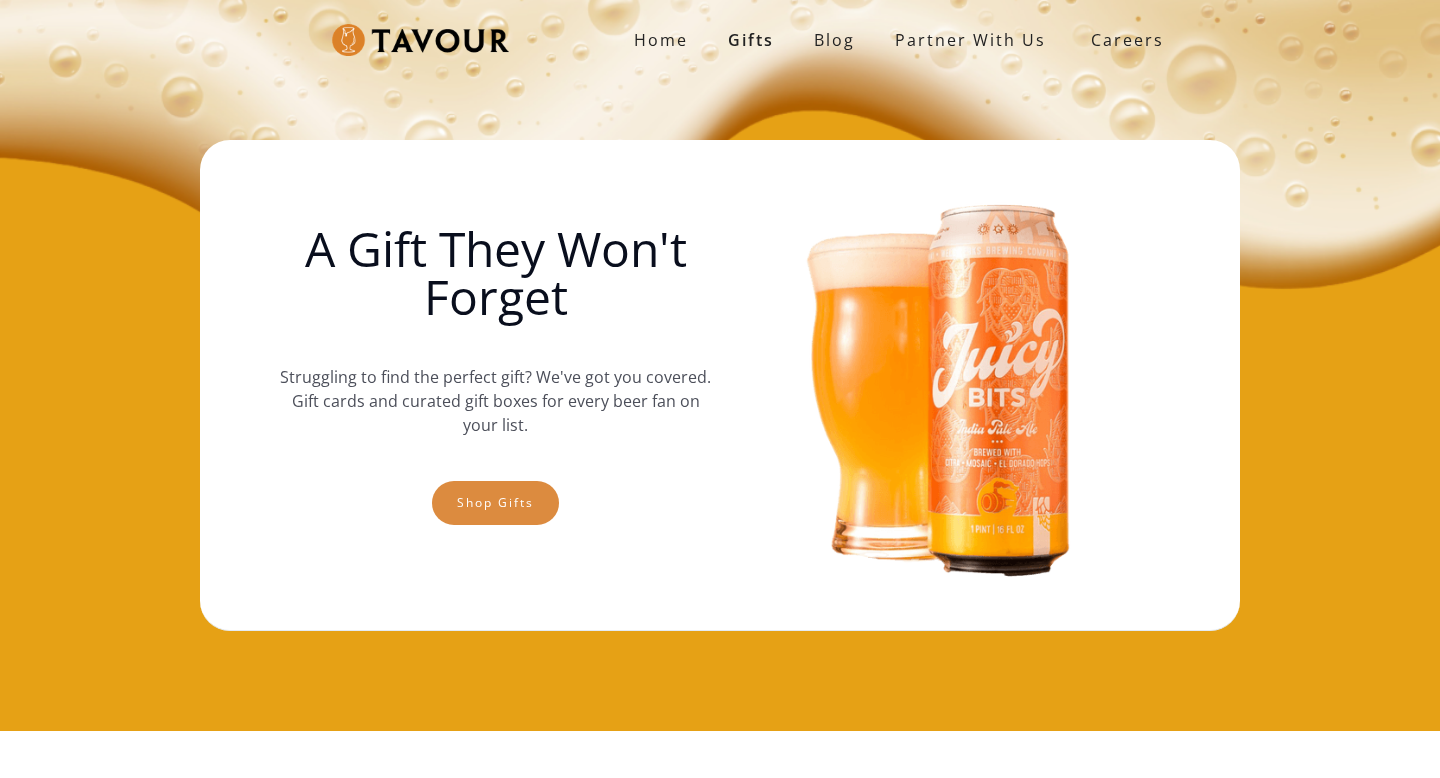 click on "Shop gifts" at bounding box center [495, 503] 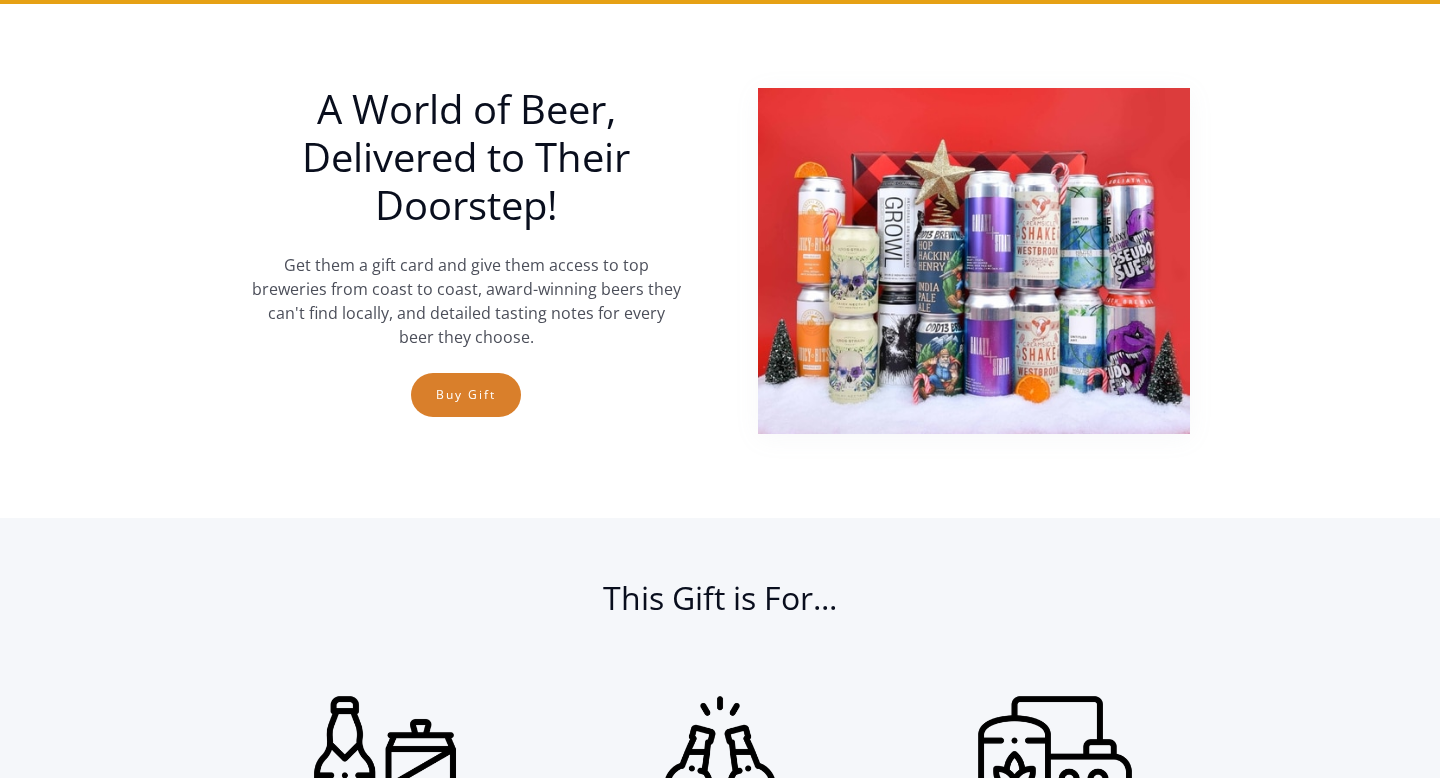 scroll, scrollTop: 731, scrollLeft: 0, axis: vertical 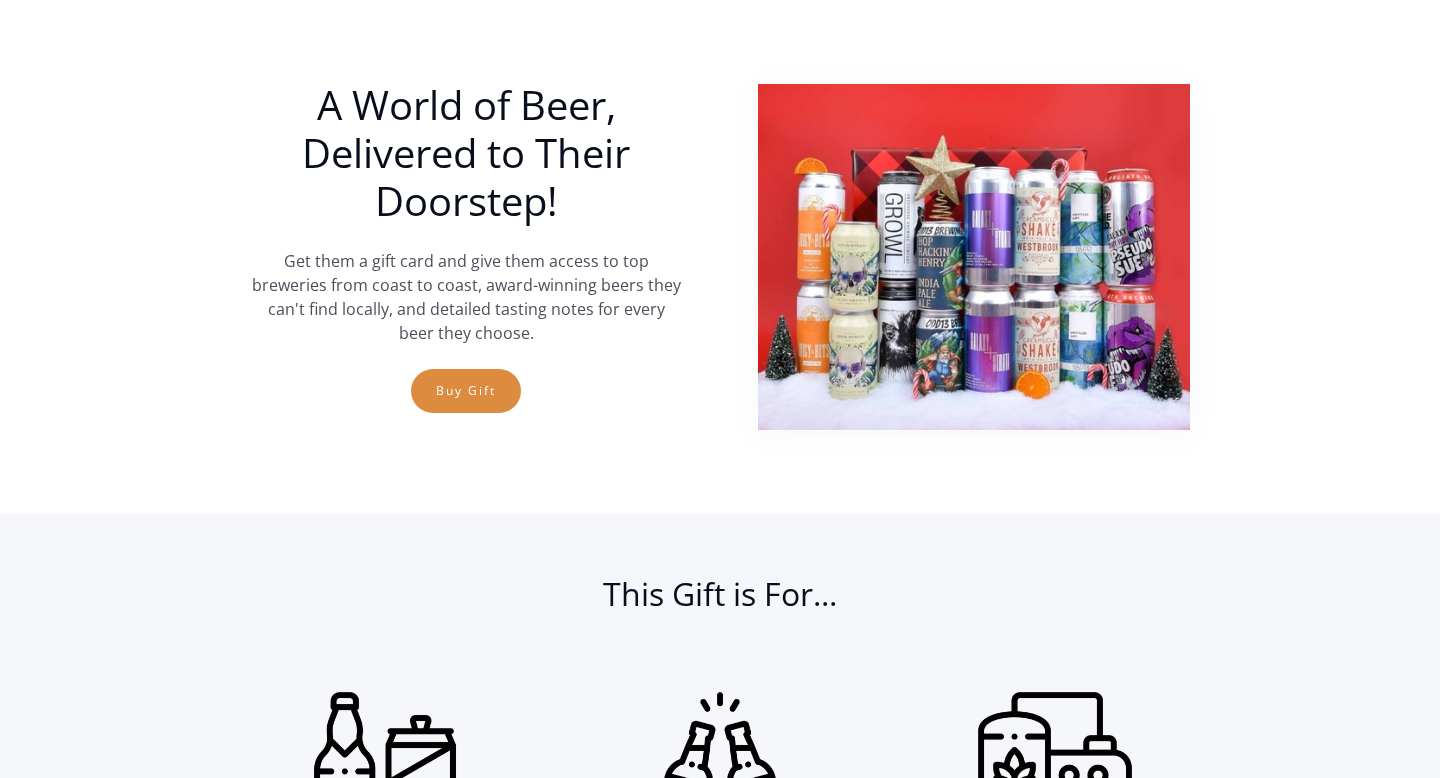 click on "Buy Gift" at bounding box center [466, 391] 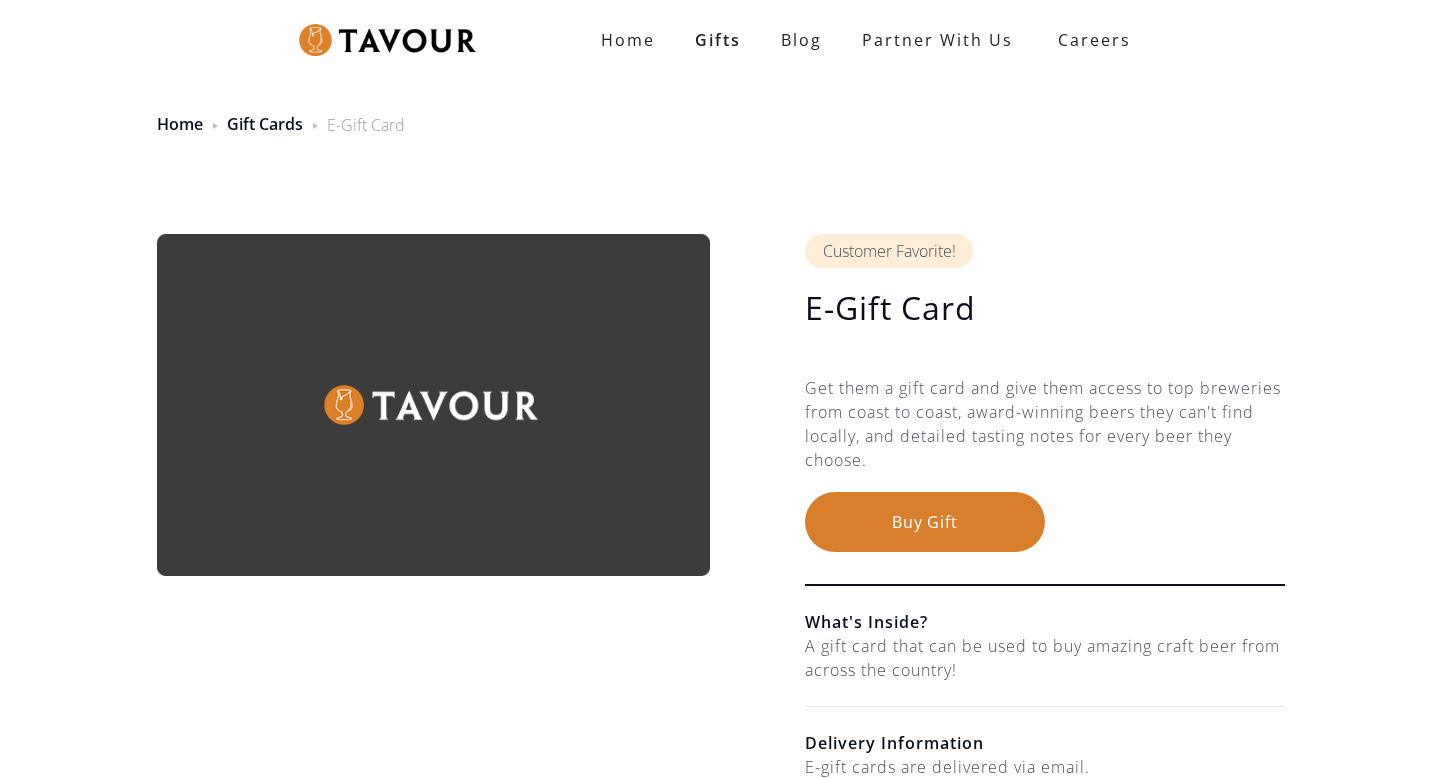 scroll, scrollTop: 0, scrollLeft: 0, axis: both 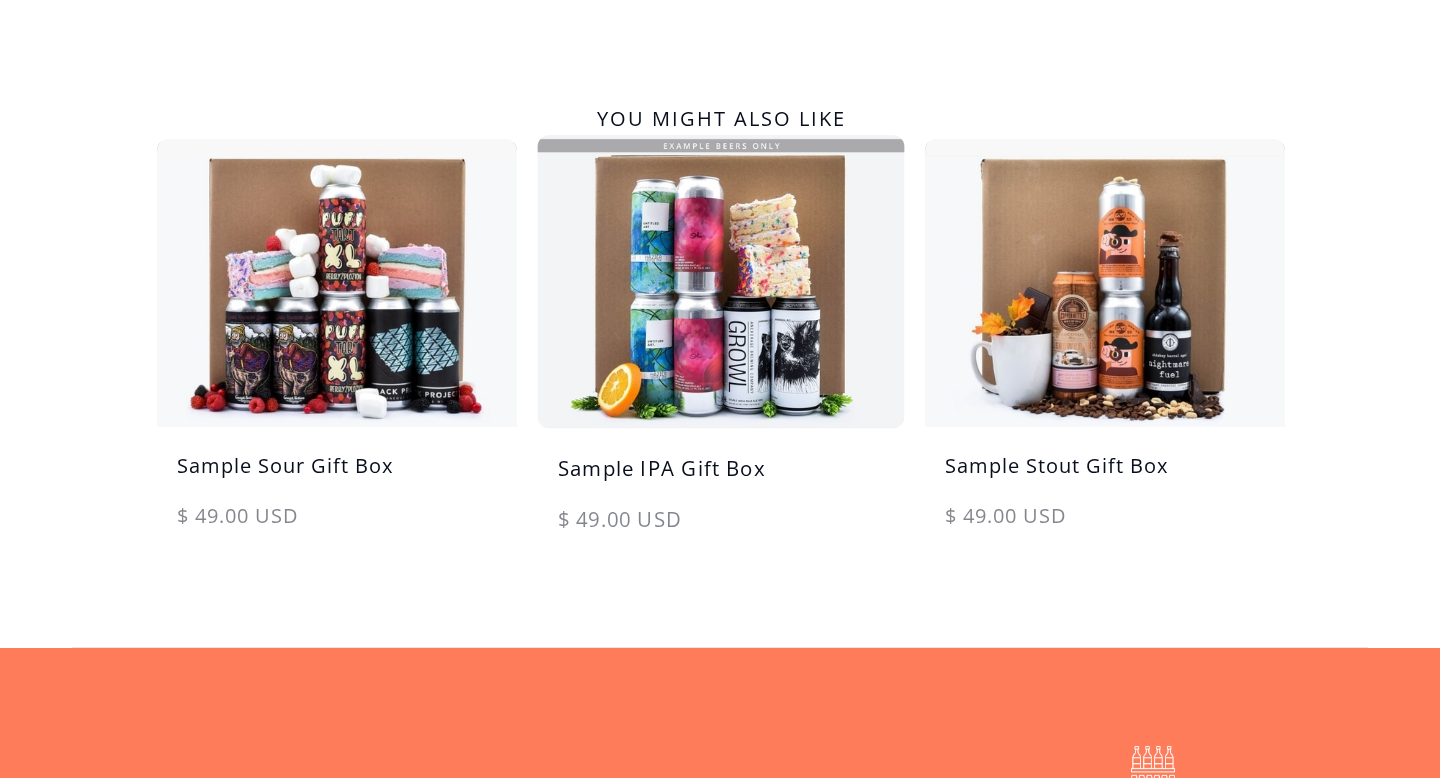 click at bounding box center [721, 281] 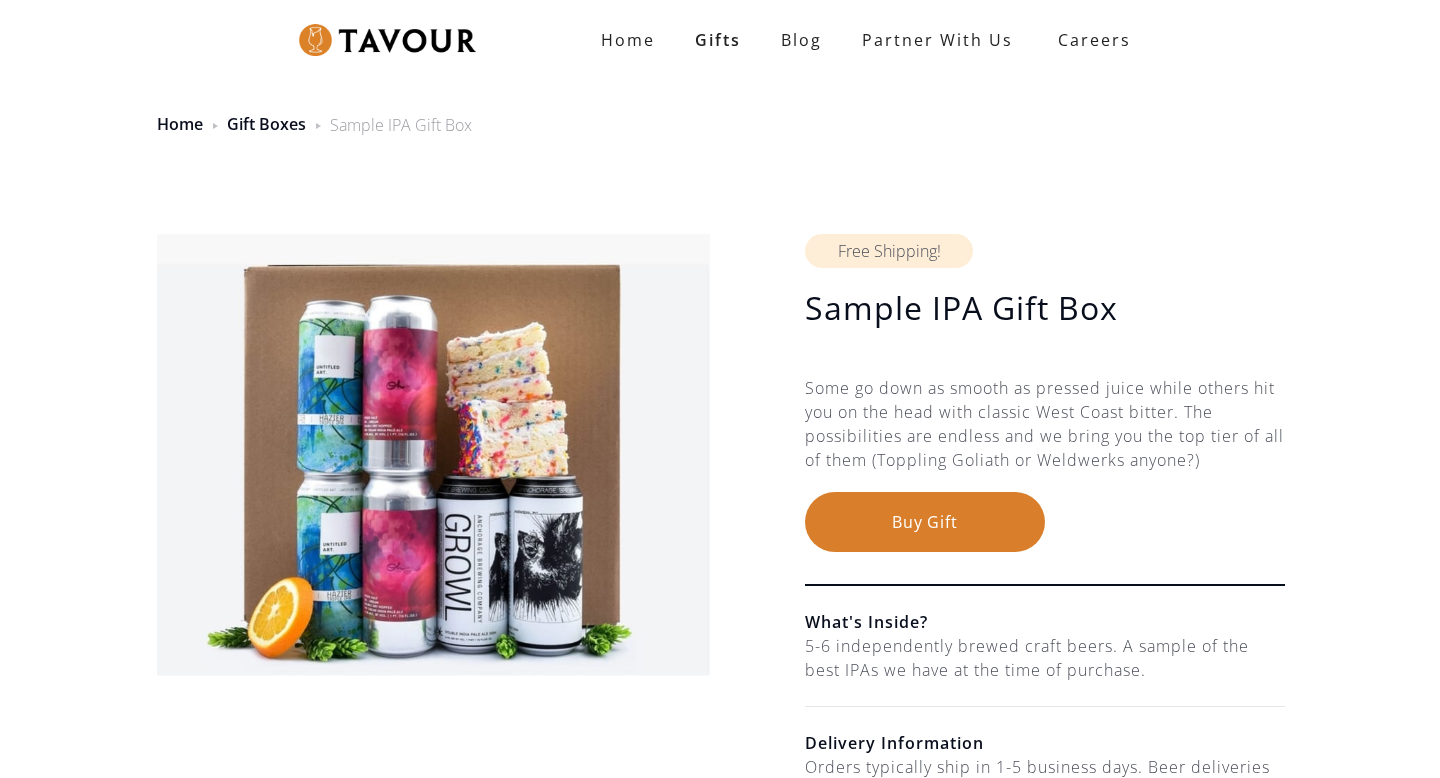 scroll, scrollTop: 0, scrollLeft: 0, axis: both 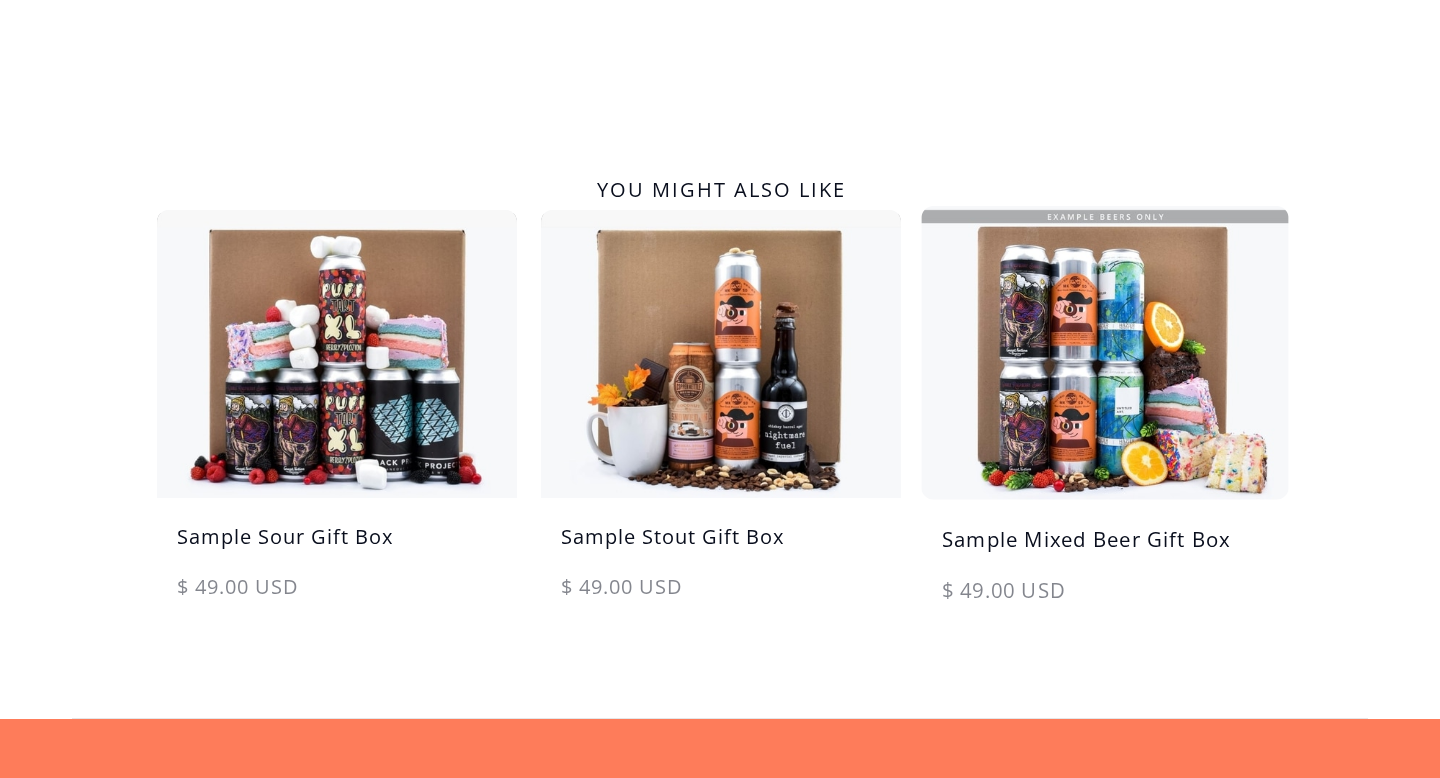 click at bounding box center (1105, 352) 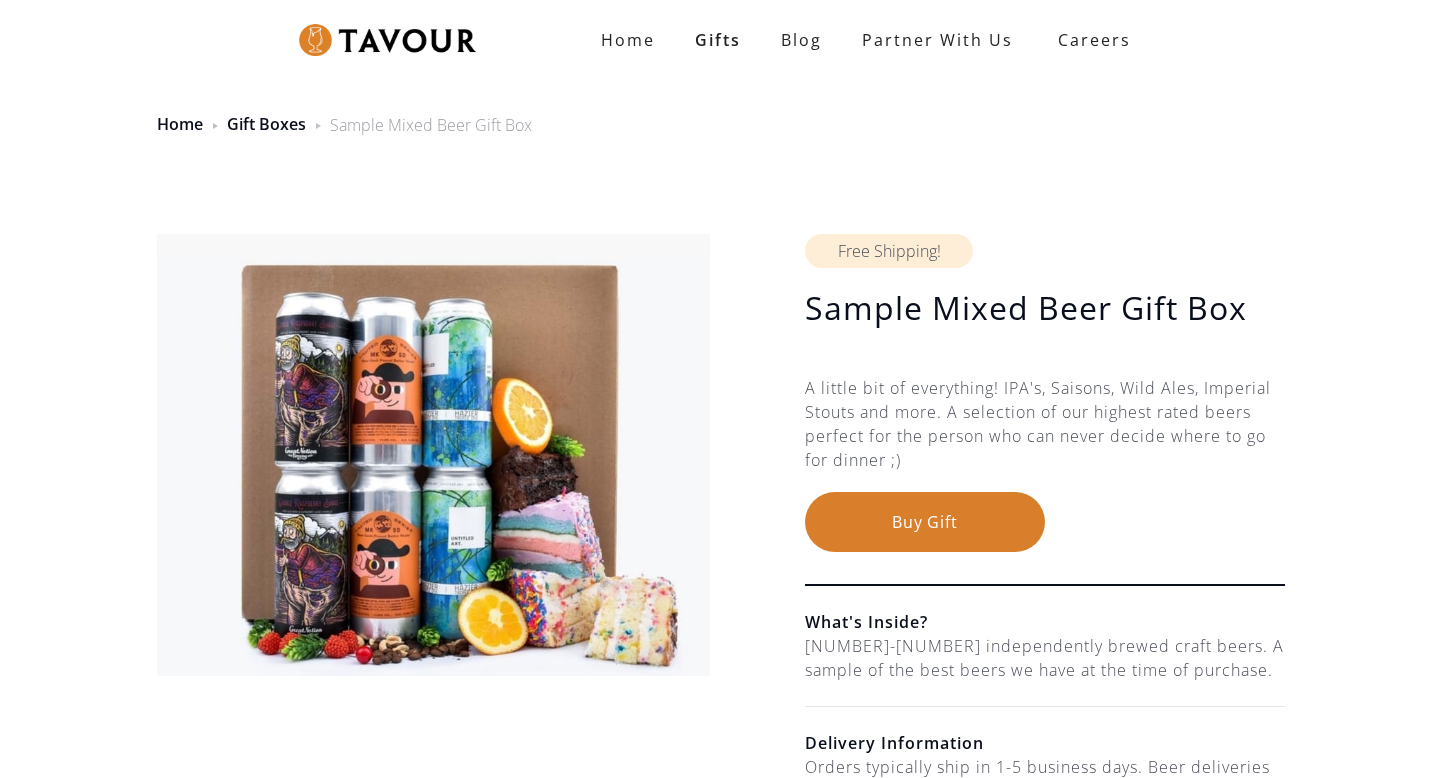 scroll, scrollTop: 0, scrollLeft: 0, axis: both 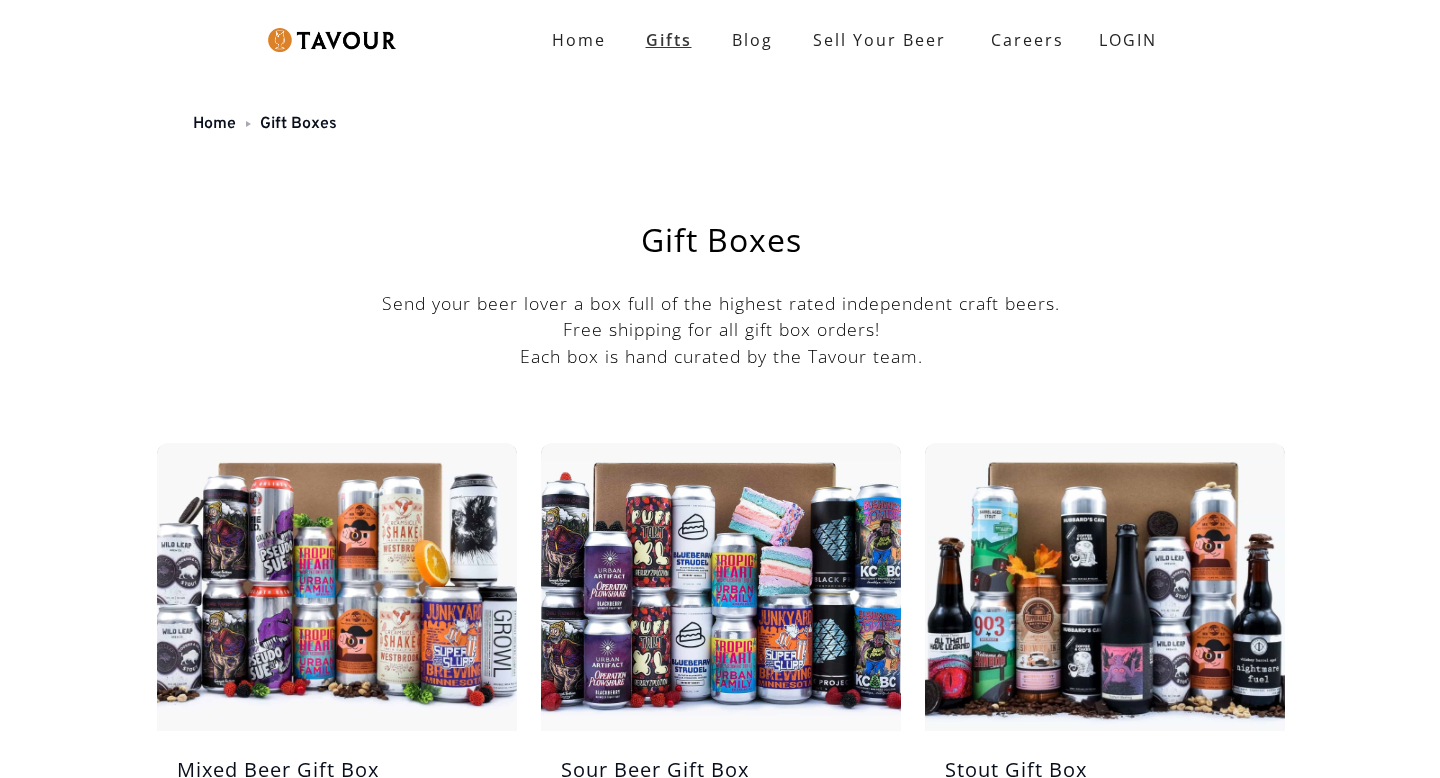 click on "Gifts" at bounding box center [669, 40] 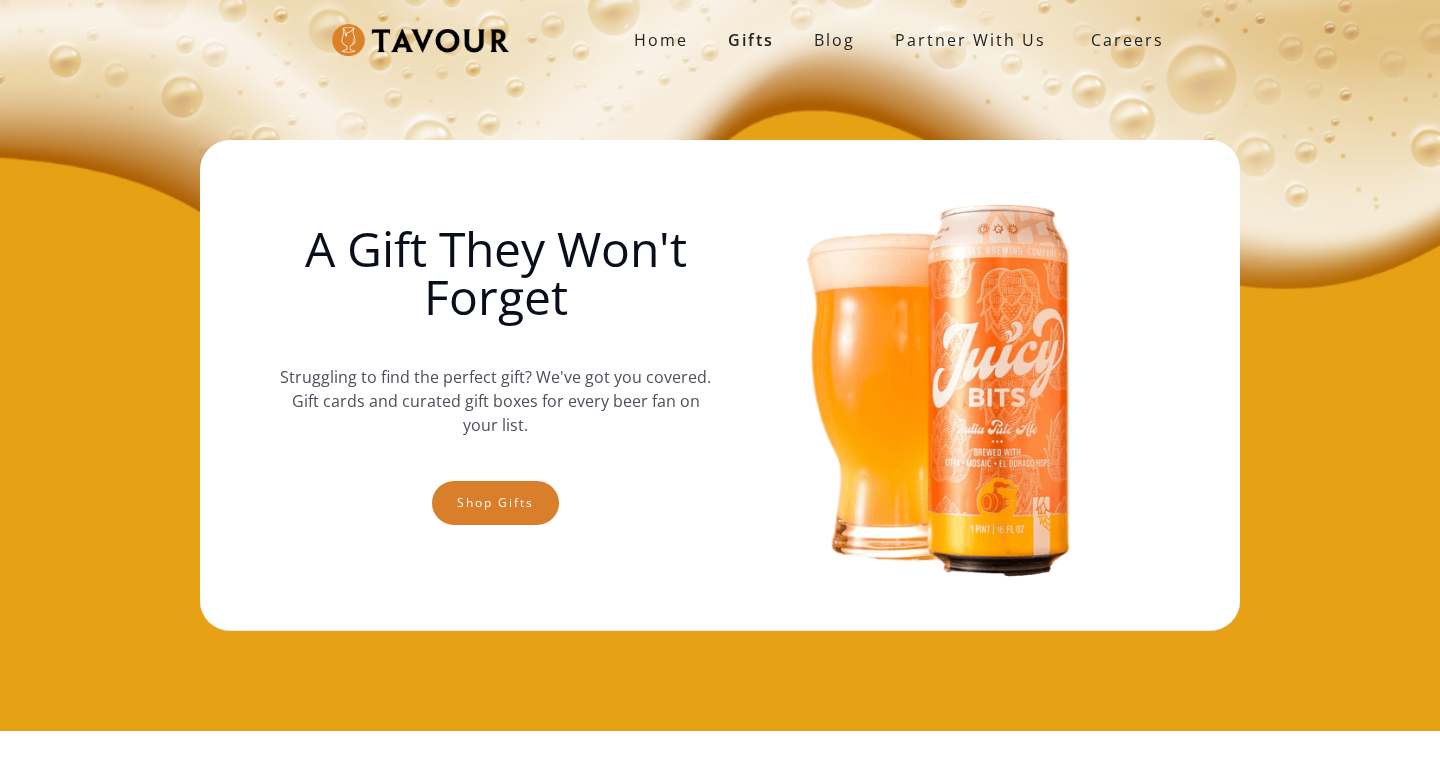 scroll, scrollTop: 0, scrollLeft: 0, axis: both 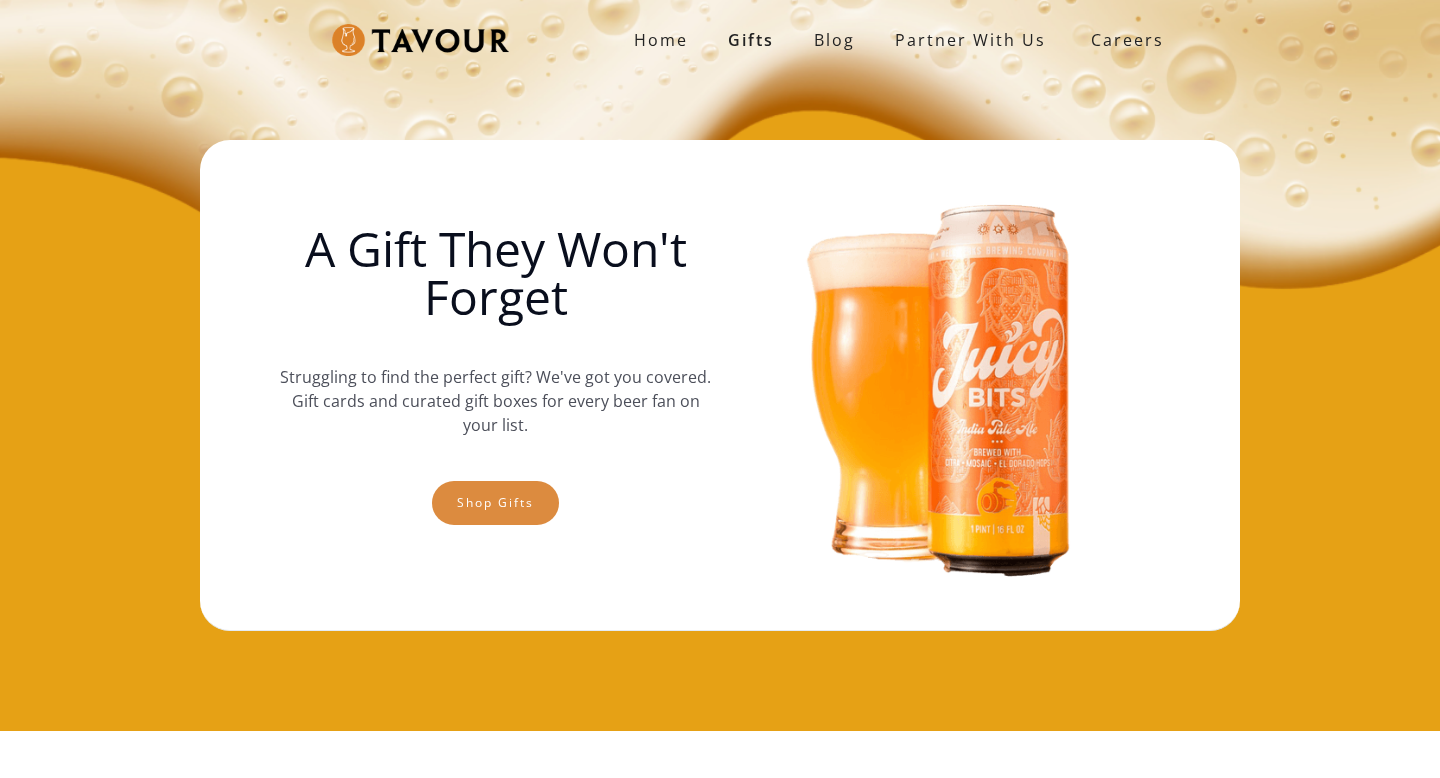 click on "Shop gifts" at bounding box center [495, 503] 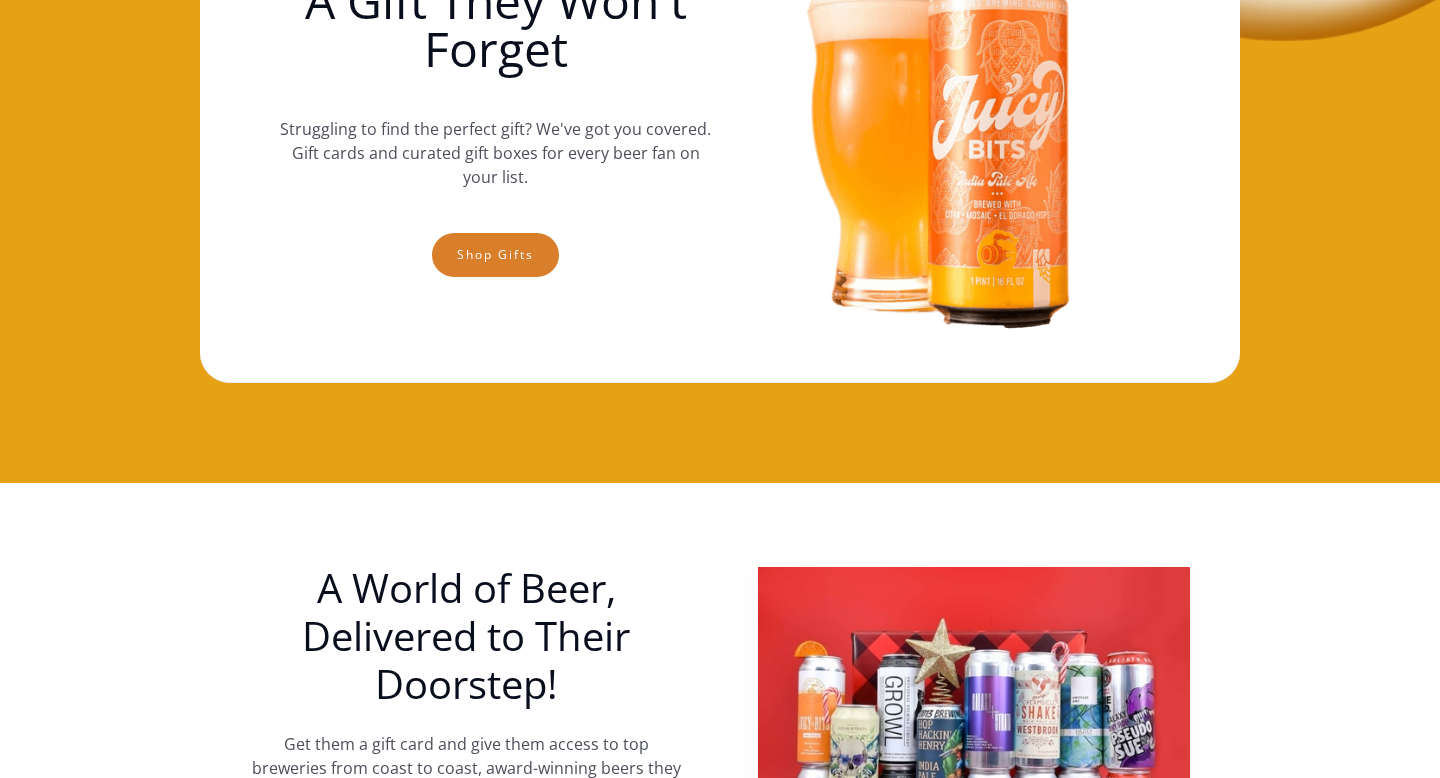 scroll, scrollTop: 0, scrollLeft: 0, axis: both 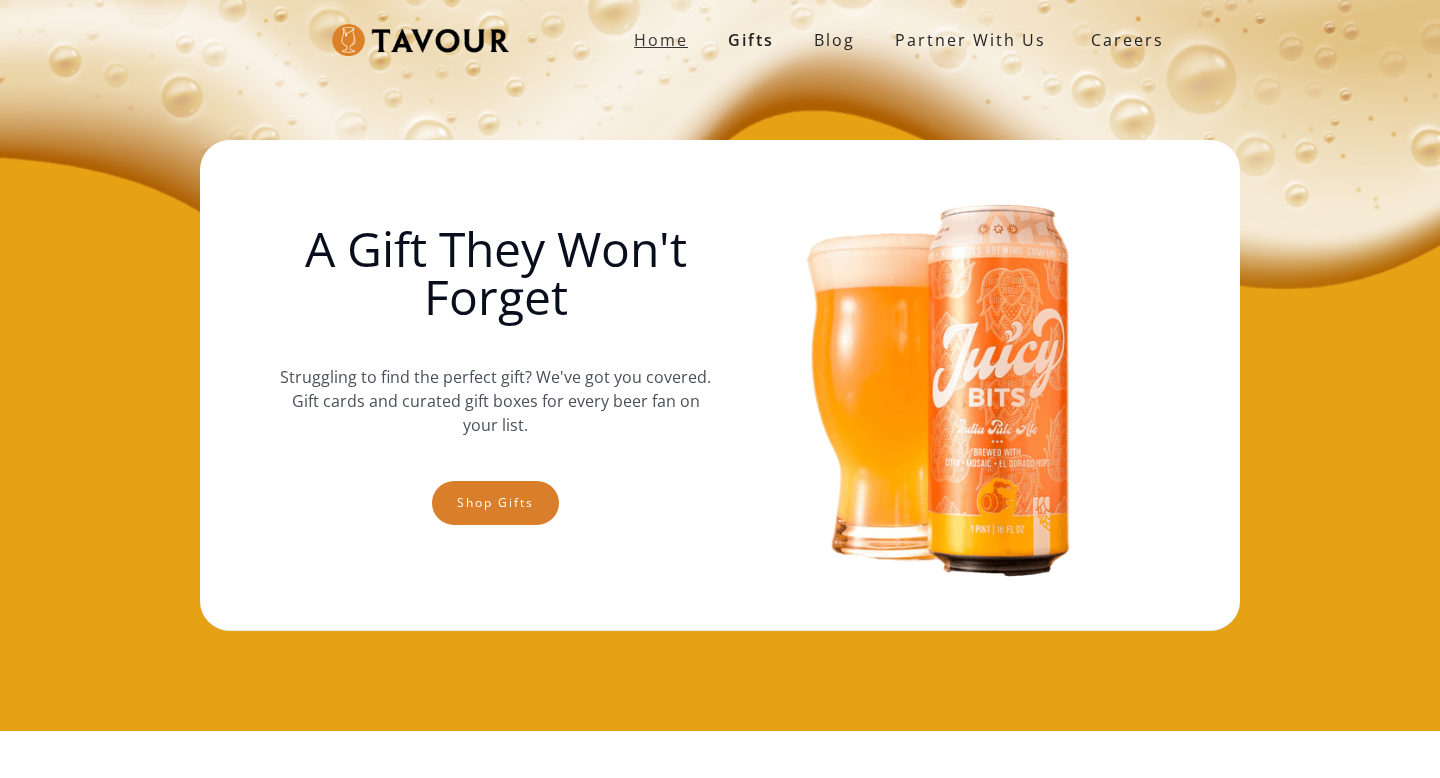 click on "Home" at bounding box center (661, 40) 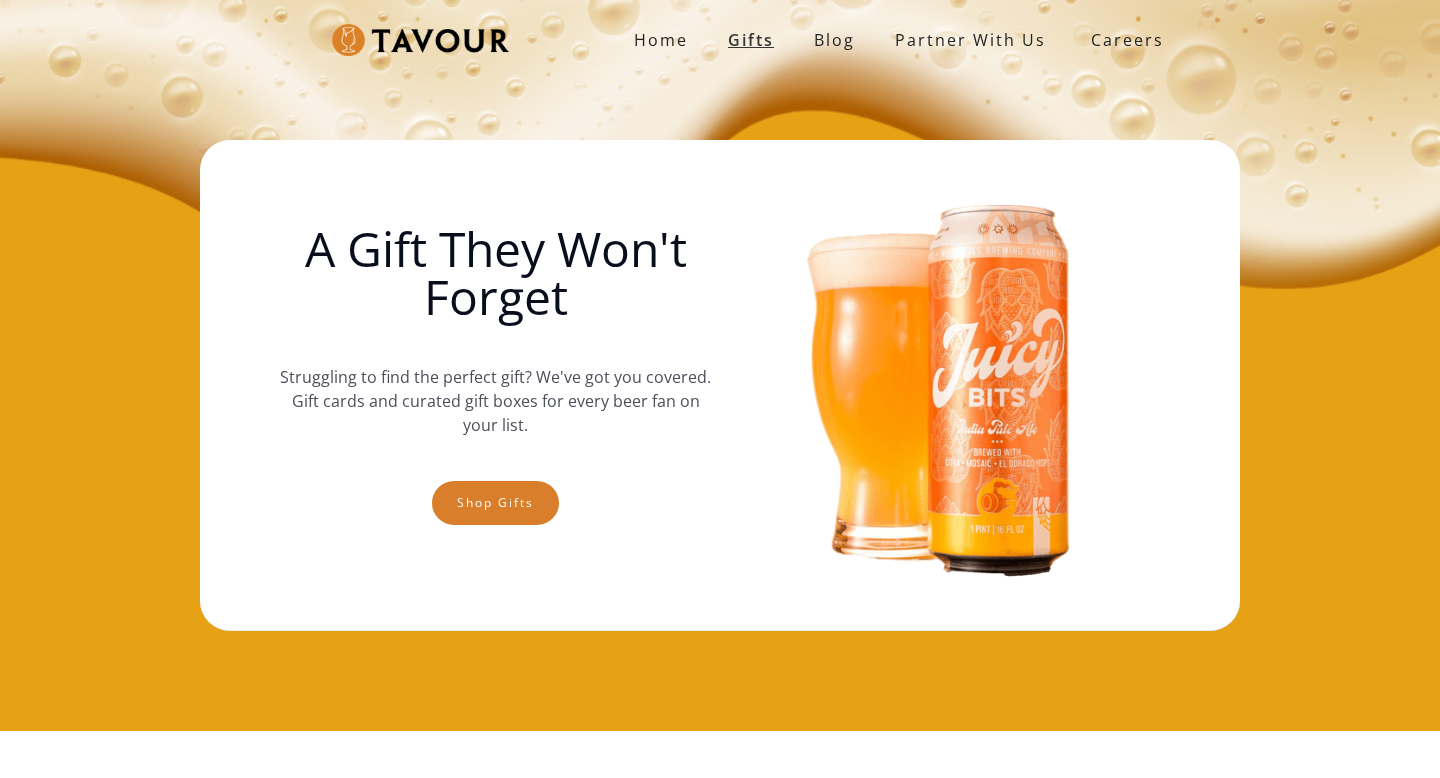 click on "Gifts" at bounding box center [751, 40] 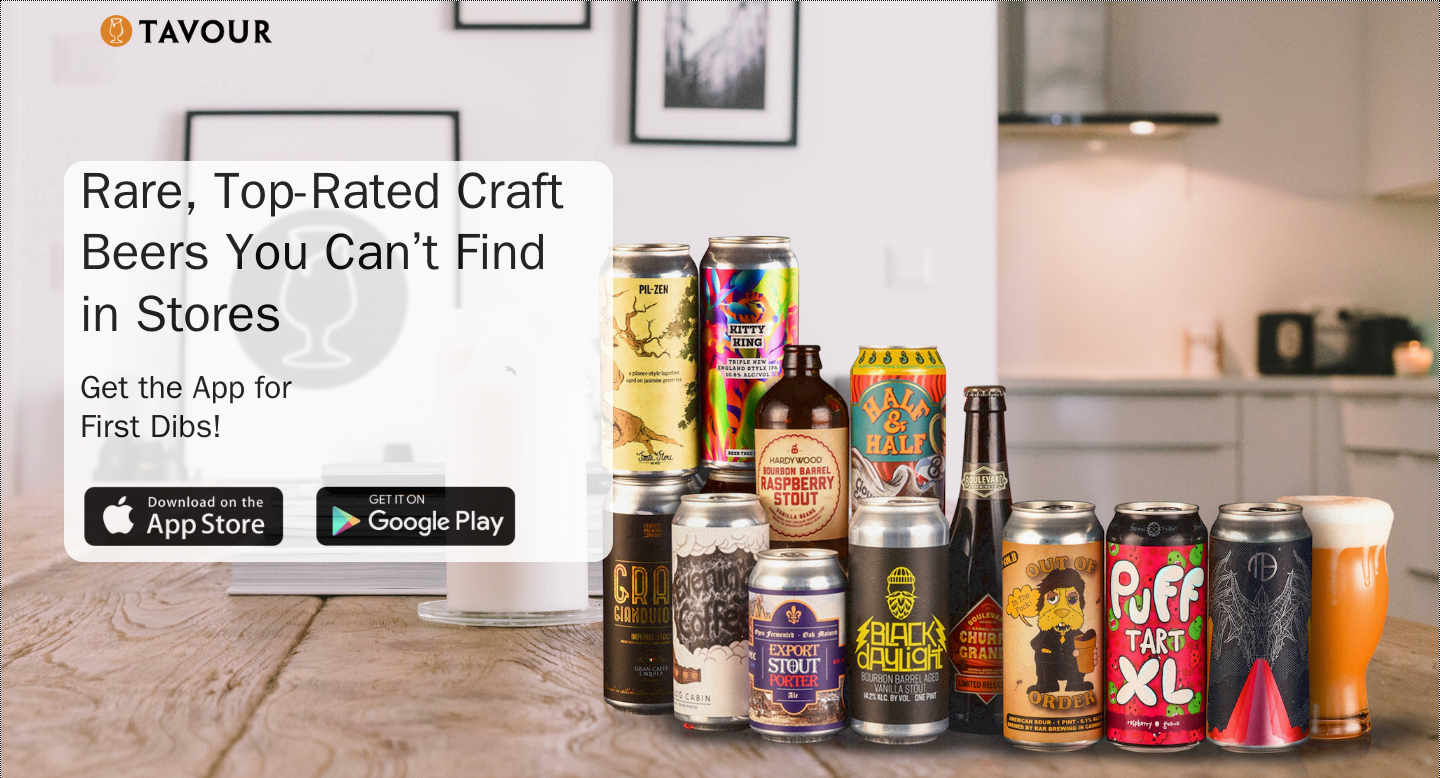 scroll, scrollTop: 0, scrollLeft: 0, axis: both 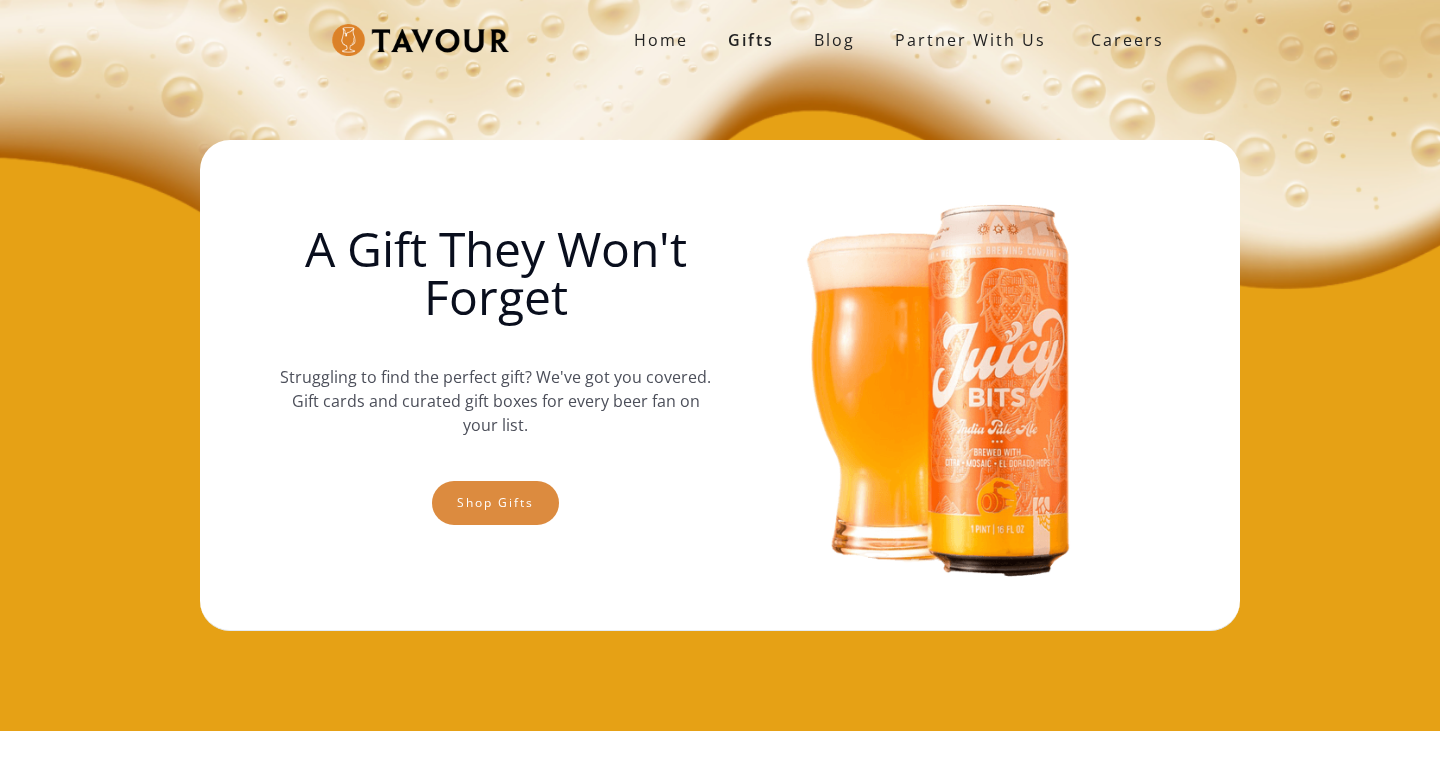 click on "Shop gifts" at bounding box center [495, 503] 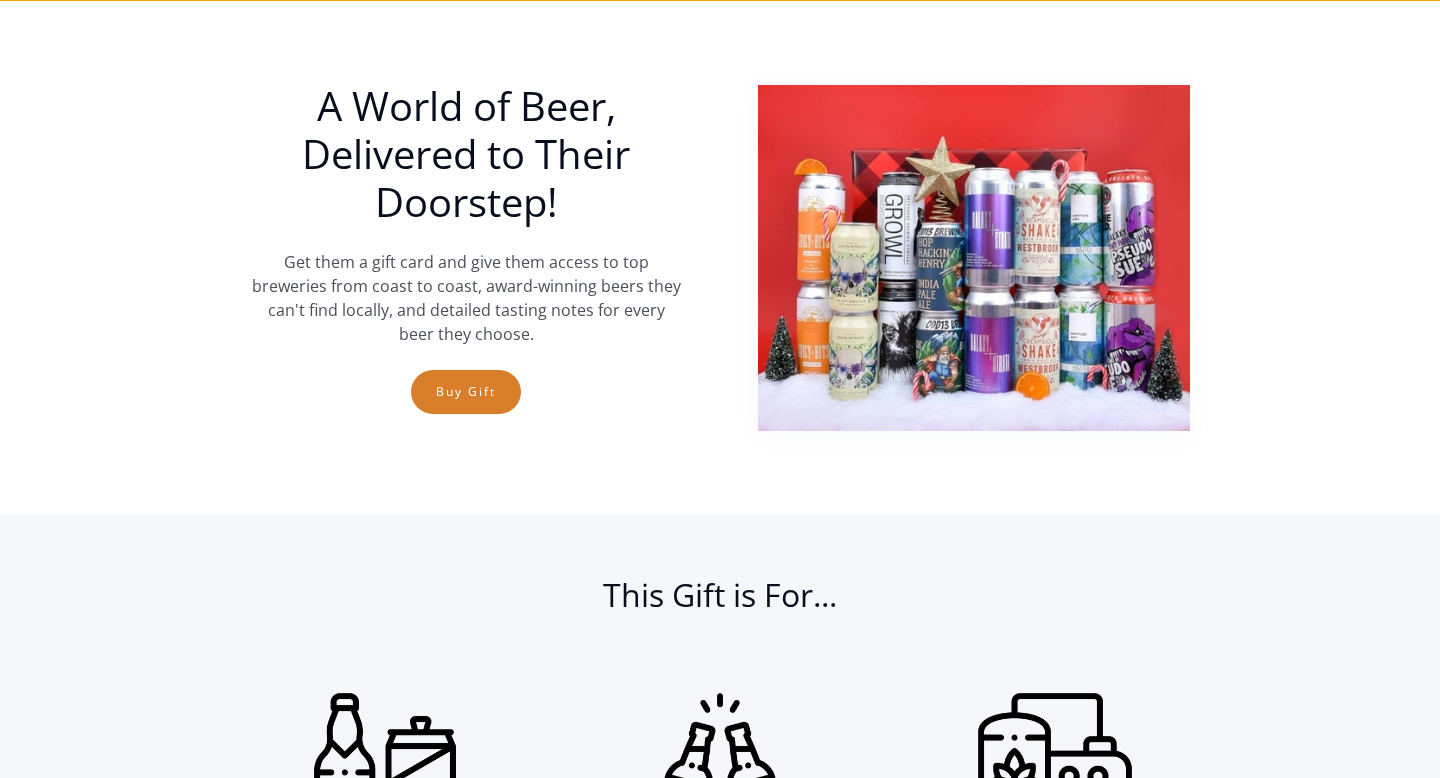 scroll, scrollTop: 731, scrollLeft: 0, axis: vertical 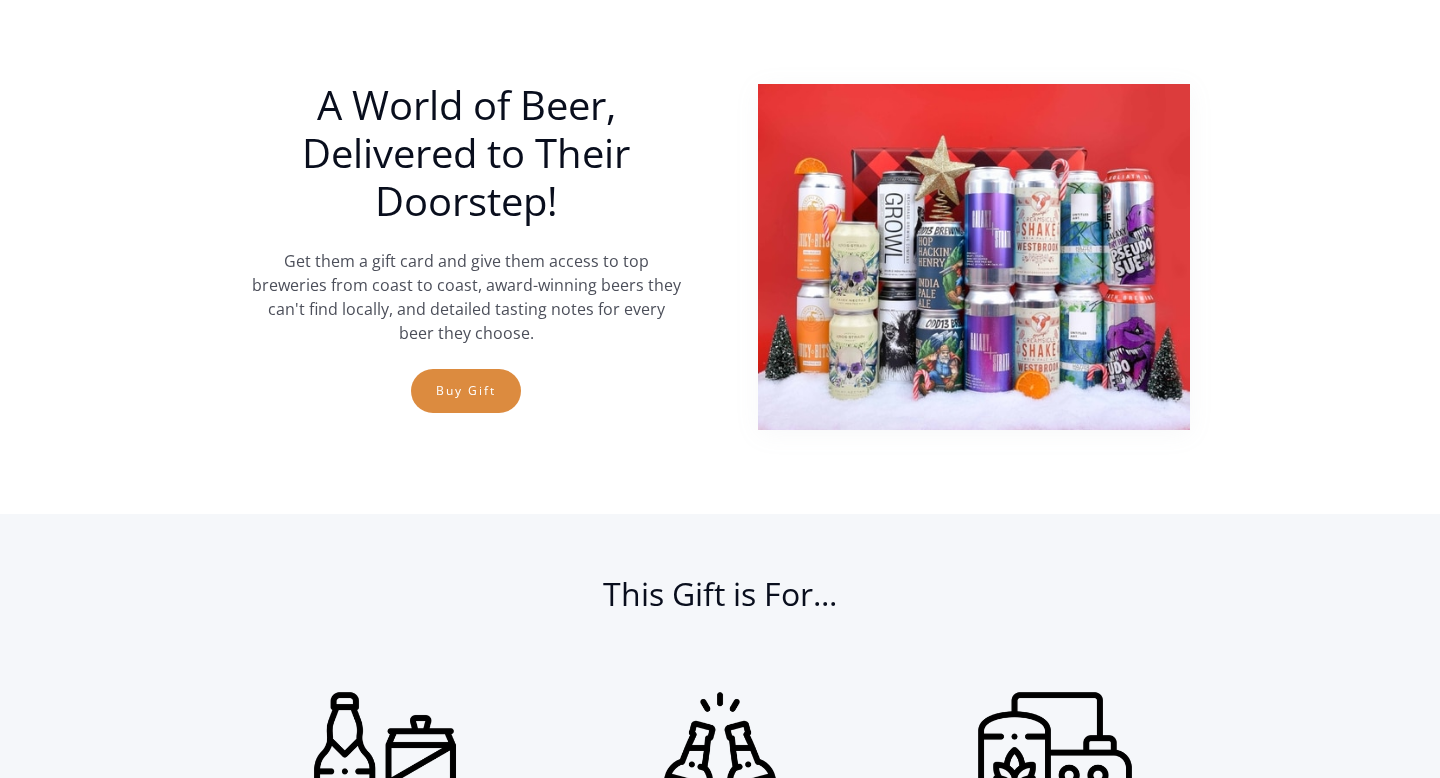 click on "Buy Gift" at bounding box center [466, 391] 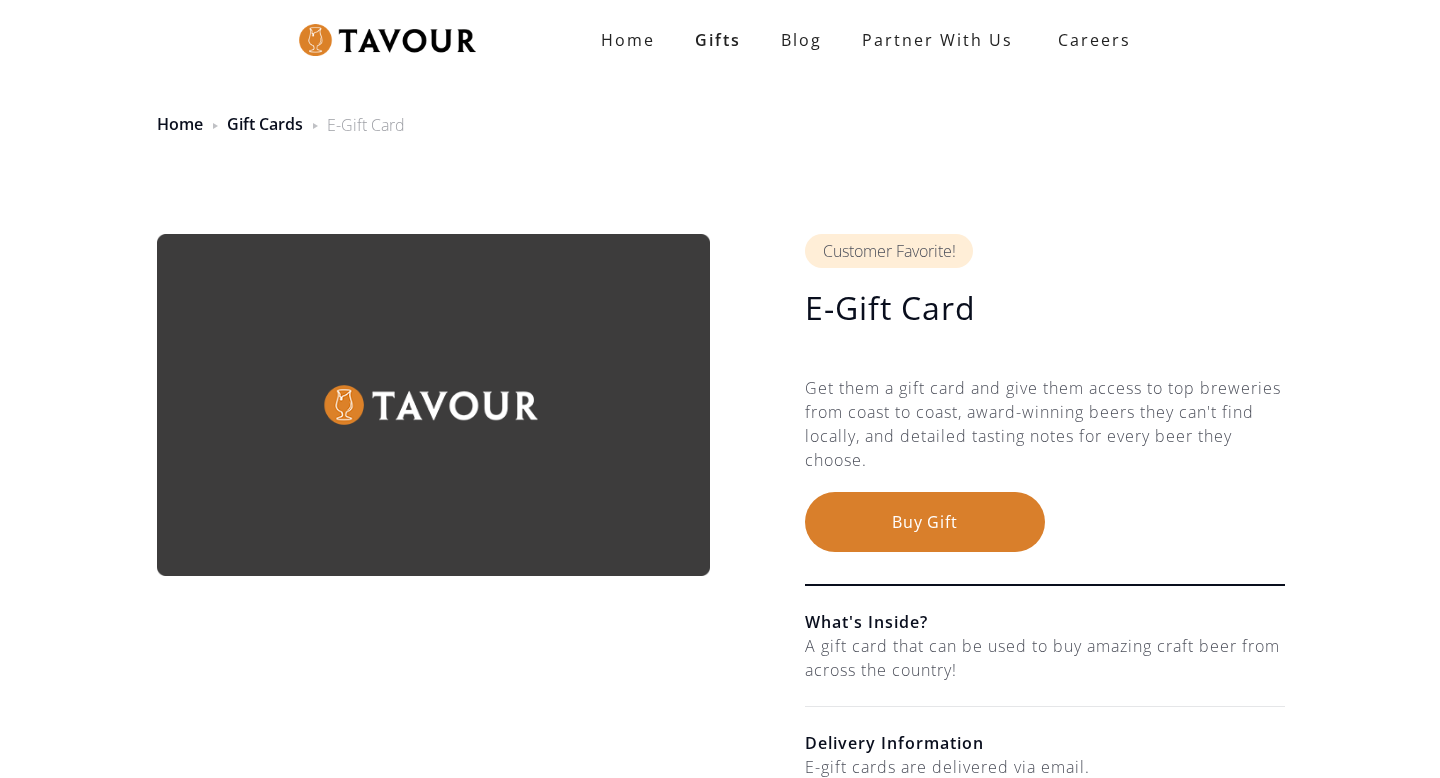 scroll, scrollTop: 0, scrollLeft: 0, axis: both 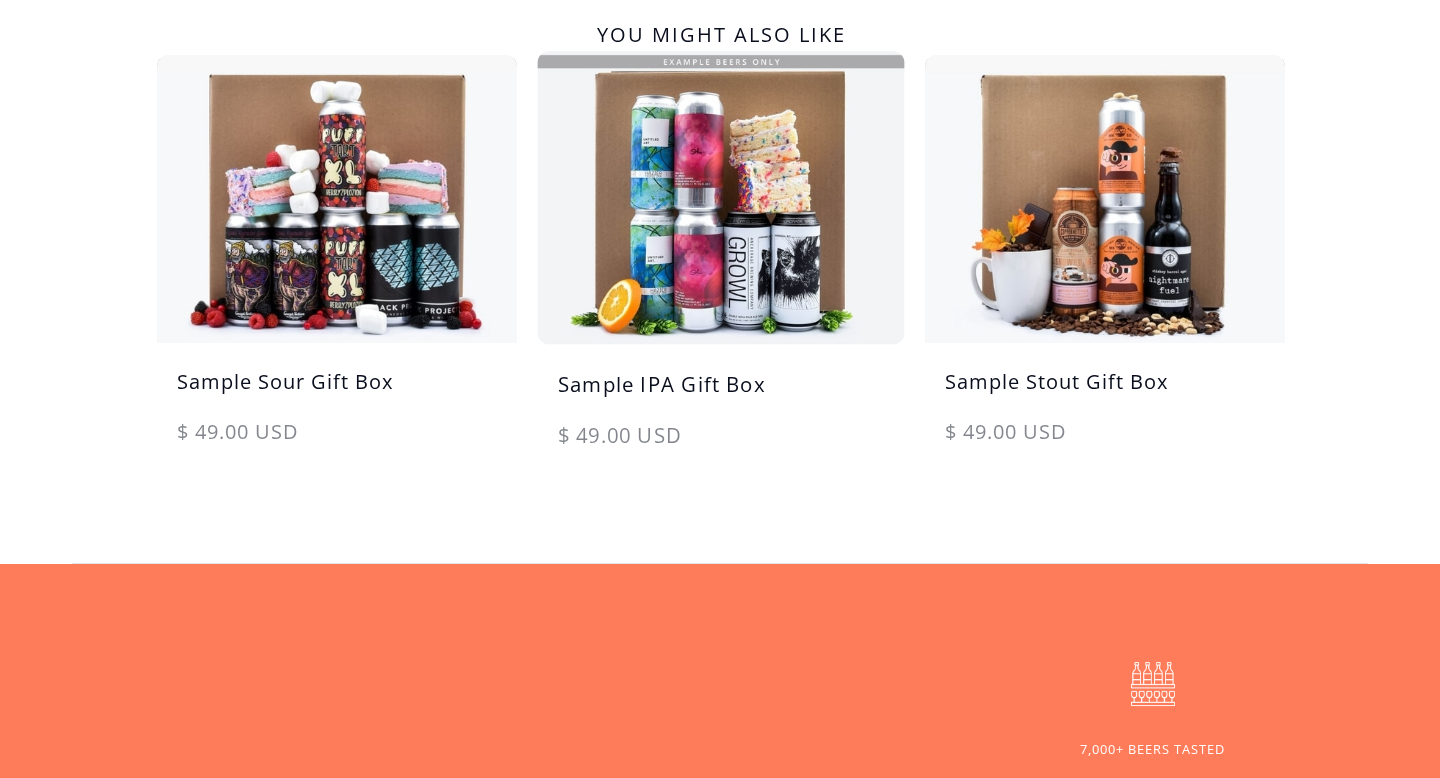 click at bounding box center (721, 197) 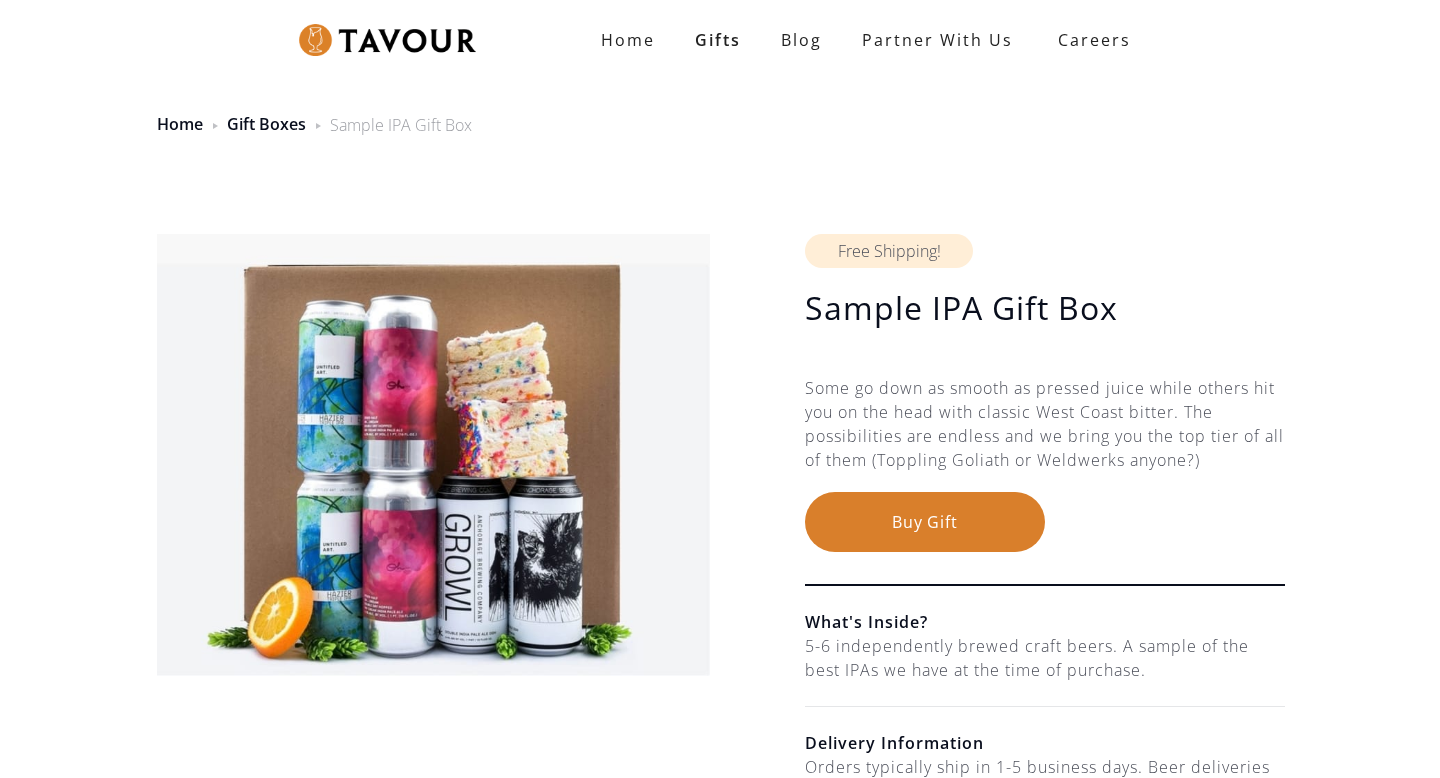 scroll, scrollTop: 0, scrollLeft: 0, axis: both 